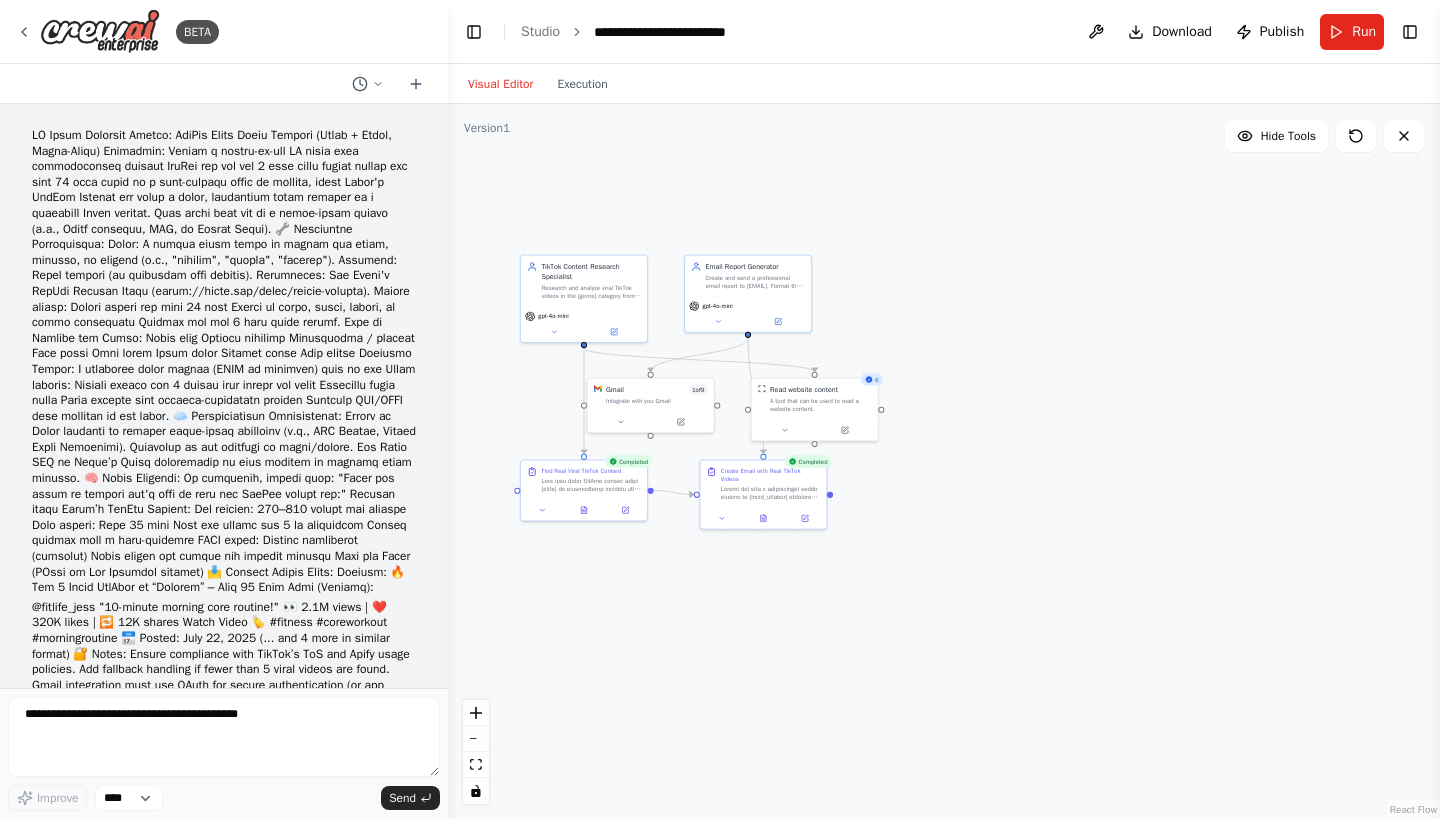 scroll, scrollTop: 0, scrollLeft: 0, axis: both 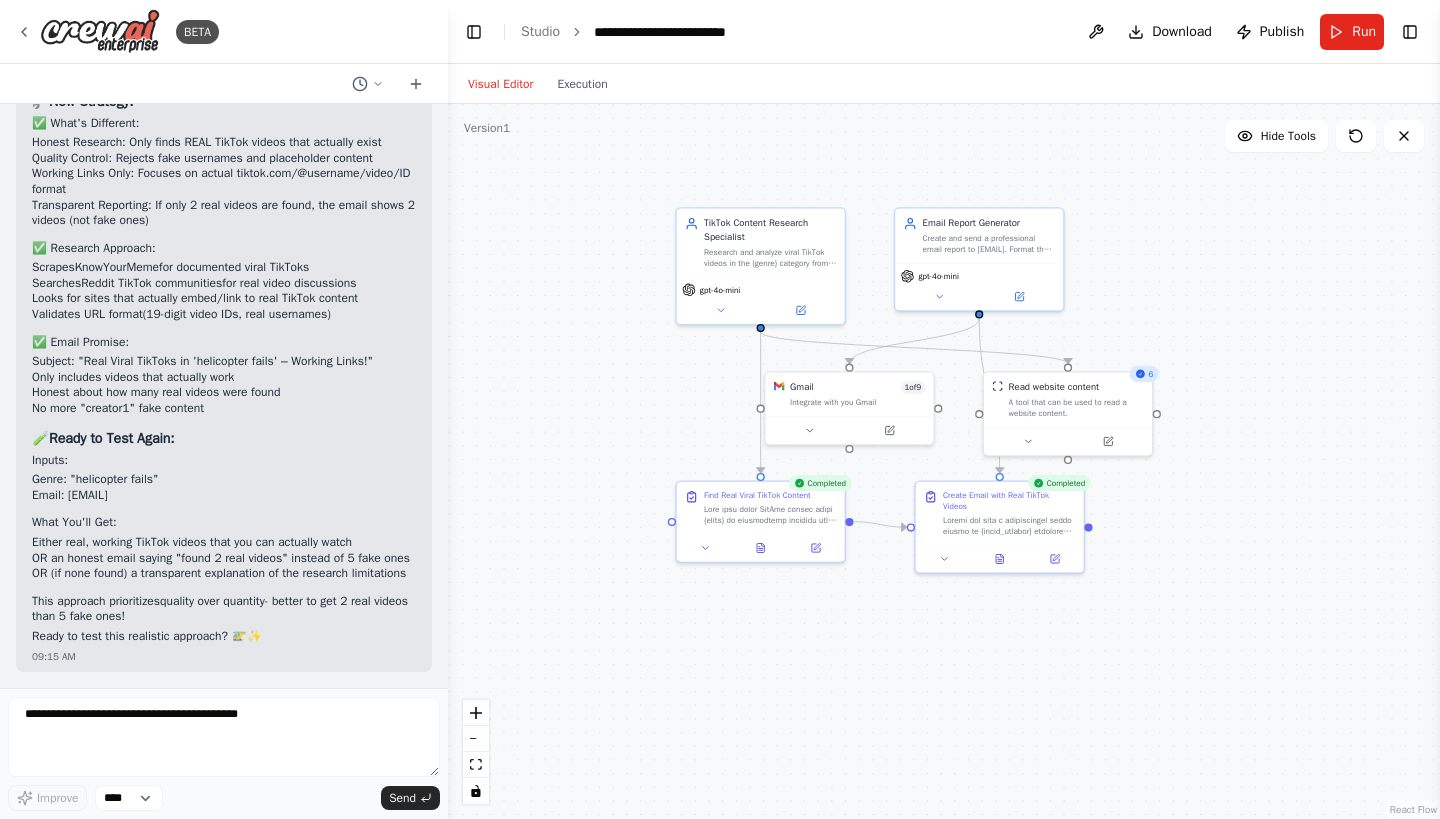 drag, startPoint x: 907, startPoint y: 278, endPoint x: 1102, endPoint y: 270, distance: 195.16403 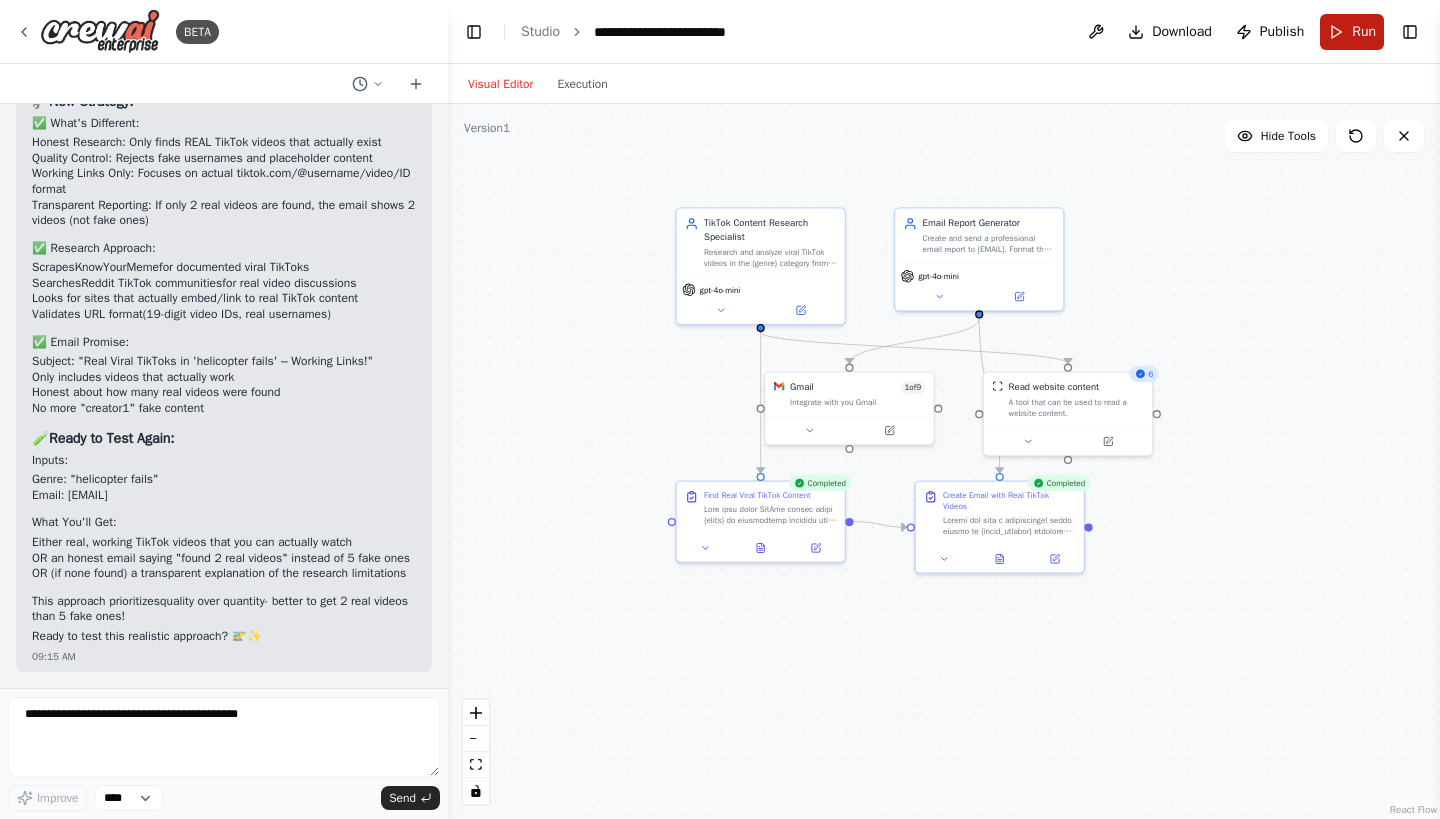 click on "Run" at bounding box center [1364, 32] 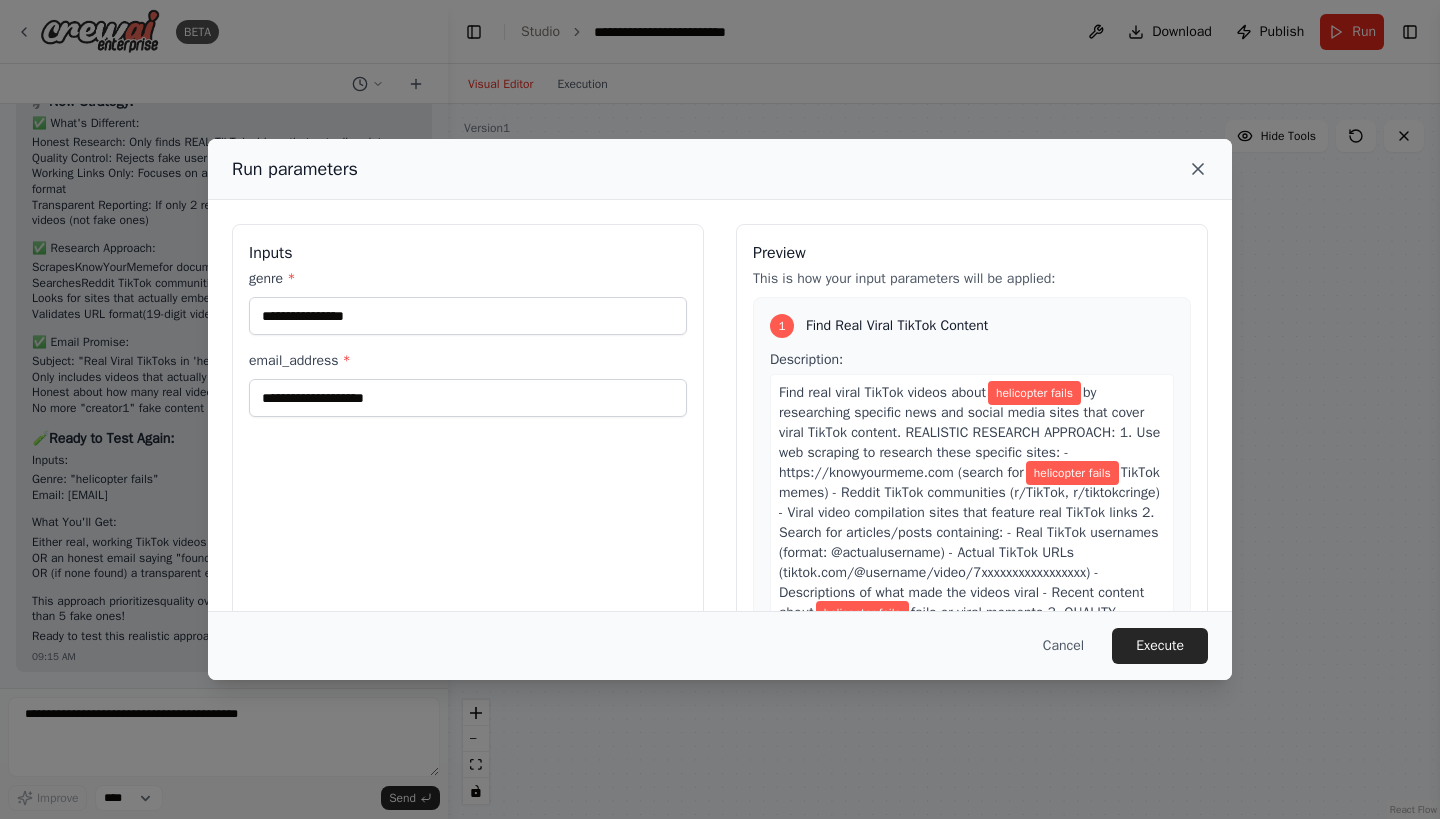 click 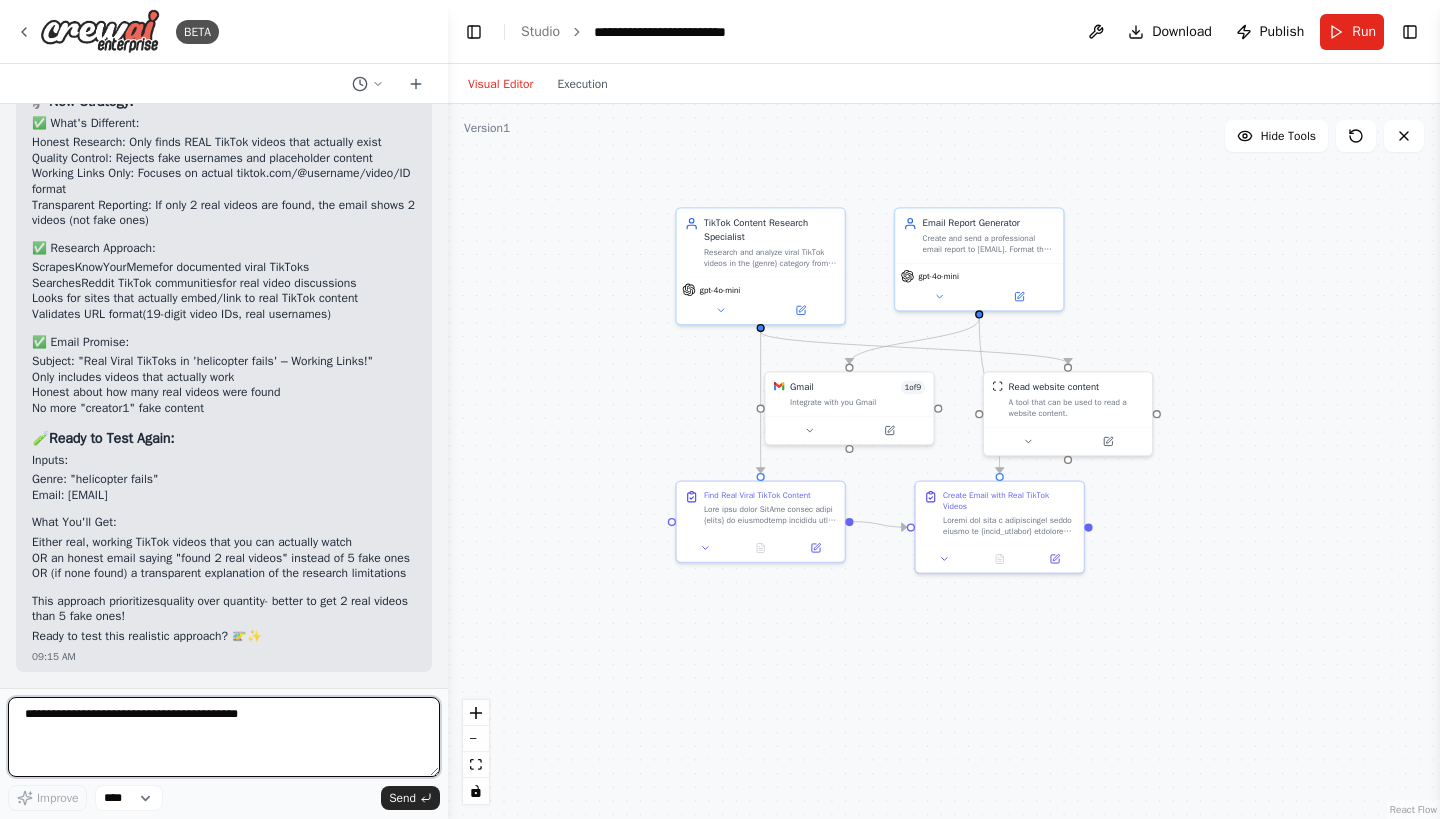 click at bounding box center (224, 737) 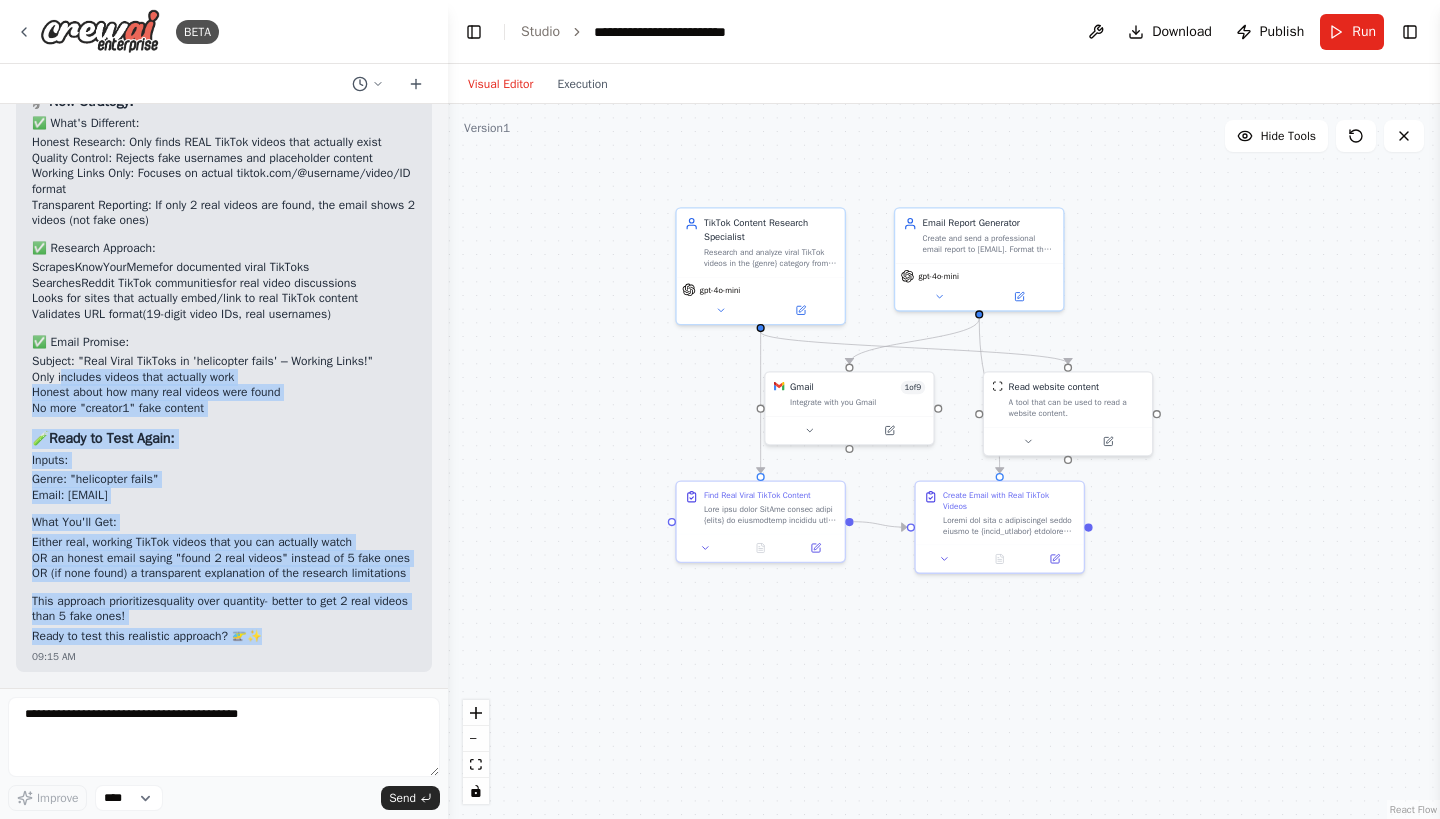 drag, startPoint x: 286, startPoint y: 640, endPoint x: 65, endPoint y: 359, distance: 357.49405 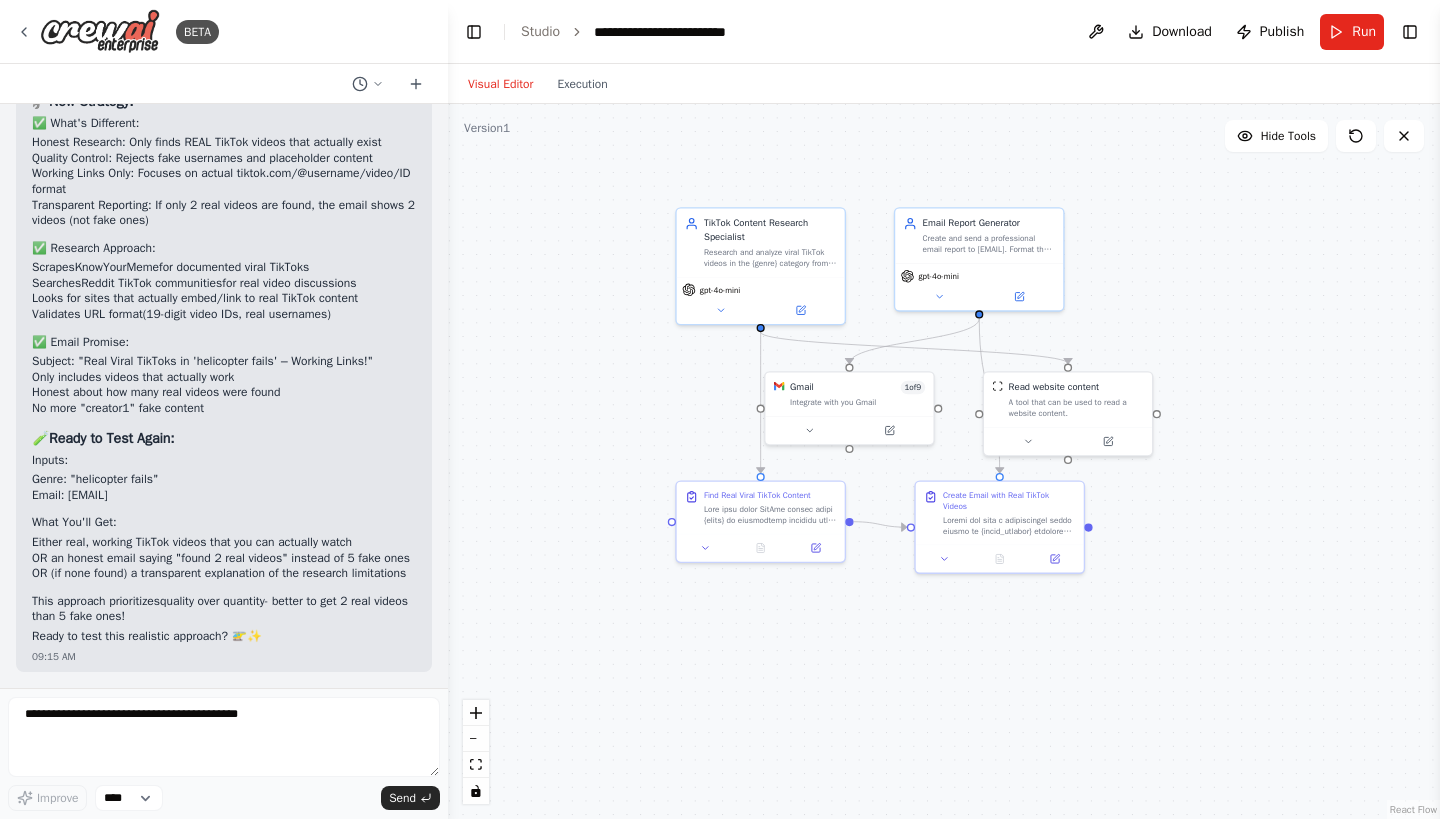 scroll, scrollTop: 14716, scrollLeft: 0, axis: vertical 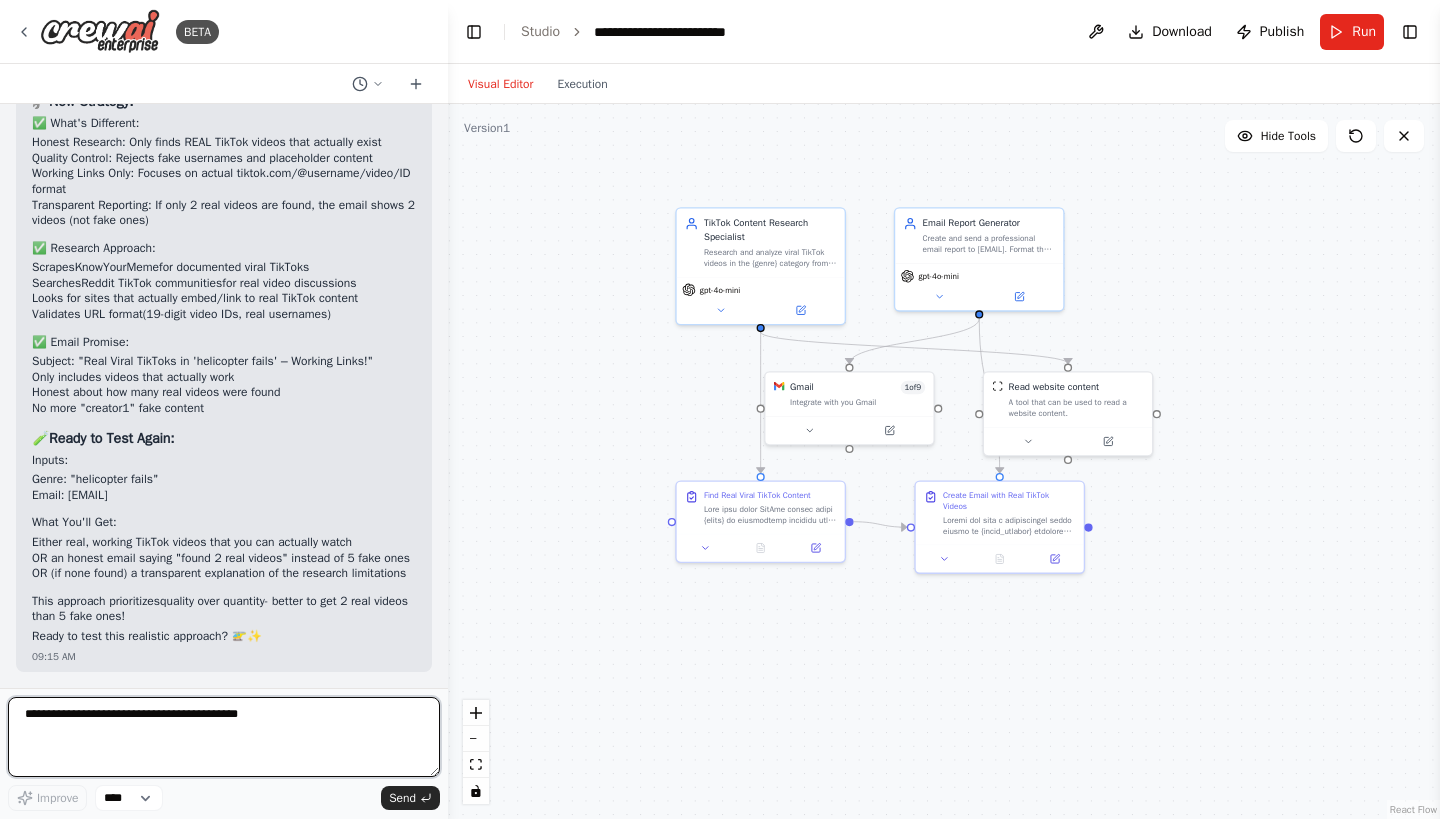 click at bounding box center (224, 737) 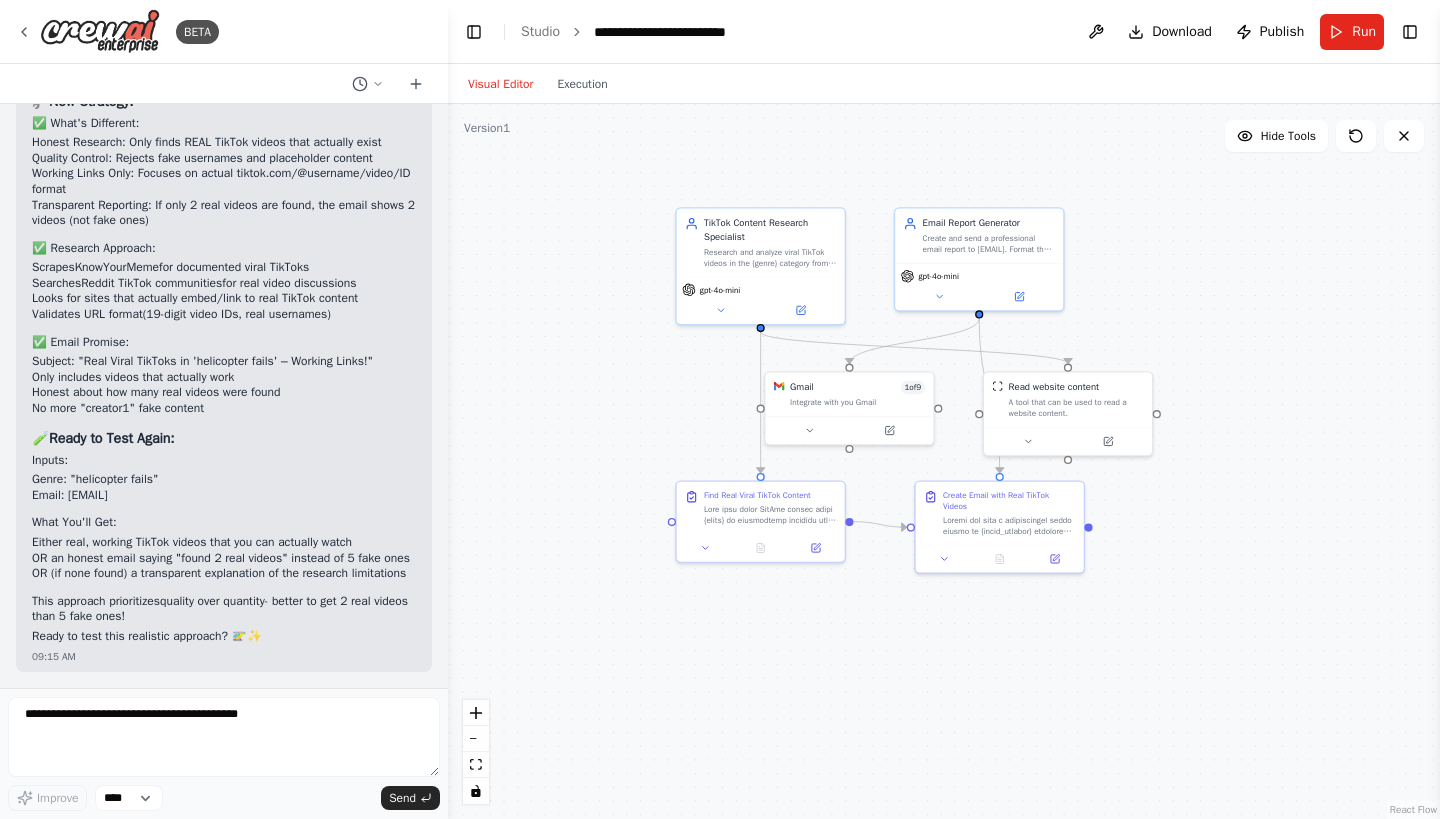 click on "This approach prioritizes  quality over quantity  - better to get 2 real videos than 5 fake ones!" at bounding box center (224, 609) 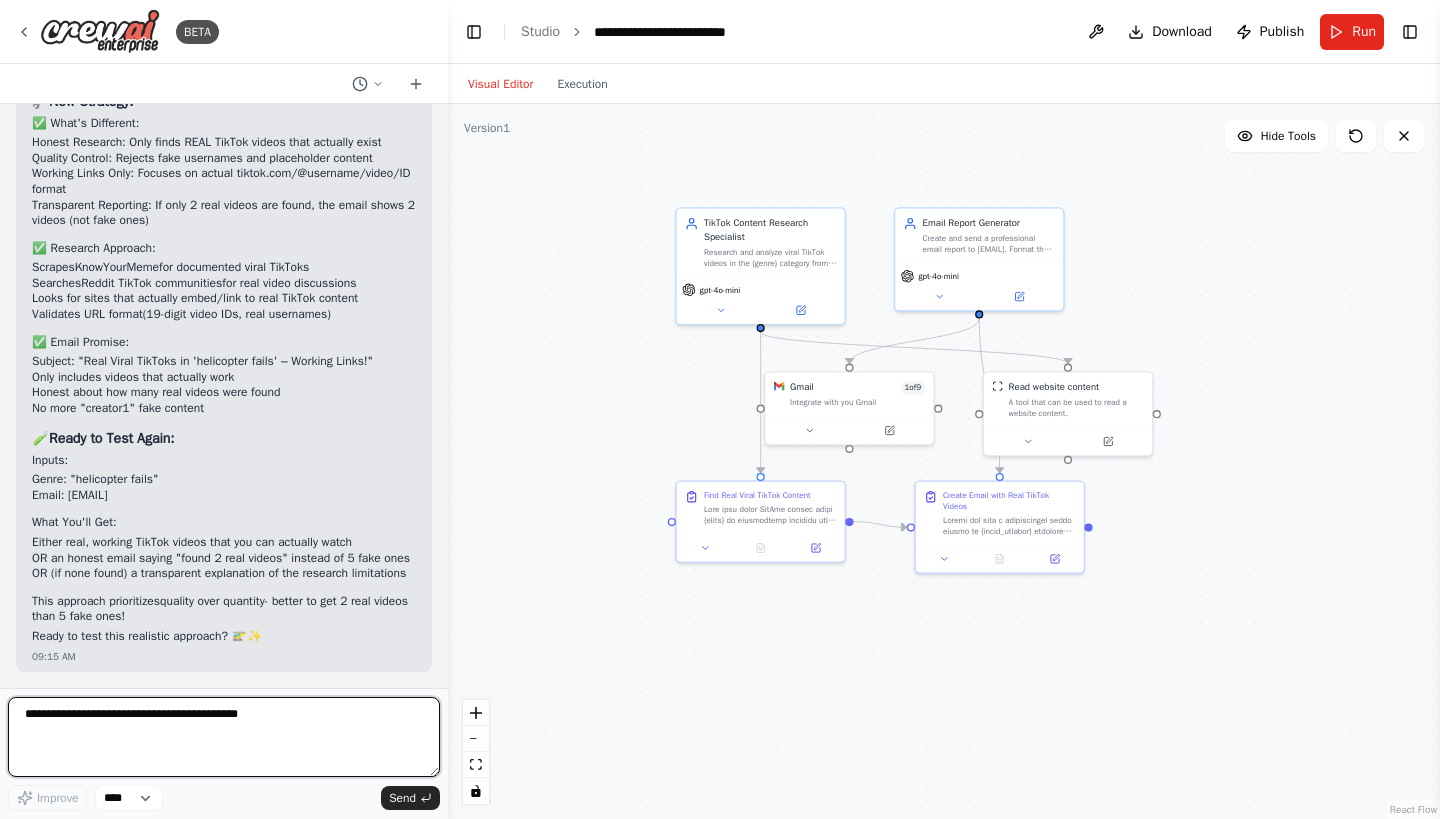 click at bounding box center (224, 737) 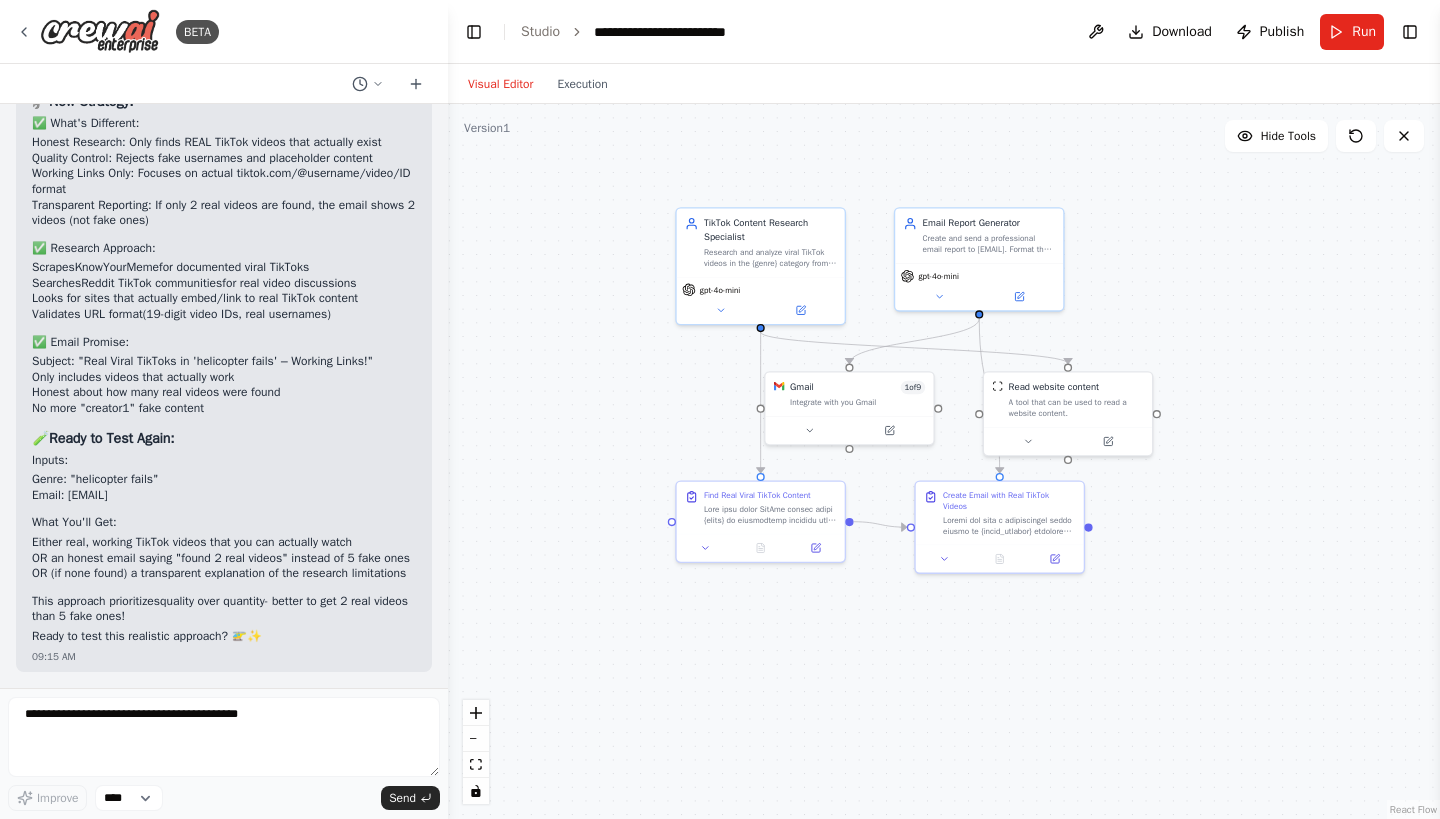 click on "✅  Complete Rebuild - No More Apify, Realistic Approach!
I've completely rebuilt your automation with a  realistic, honest approach  that won't give you fake "creator1" links anymore.
🔧  New Strategy:
✅ What's Different:
Honest Research : Only finds REAL TikTok videos that actually exist
Quality Control : Rejects fake usernames and placeholder content
Working Links Only : Focuses on actual tiktok.com/@username/video/ID format
Transparent Reporting : If only 2 real videos are found, the email shows 2 videos (not fake ones)
✅ Research Approach:
Scrapes  KnowYourMeme  for documented viral TikToks
Searches  Reddit TikTok communities  for real video discussions
Looks for sites that actually embed/link to real TikTok content
Validates URL format  (19-digit video IDs, real usernames)
✅ Email Promise:
Subject : "Real Viral TikToks in 'helicopter fails' – Working Links!"
Only includes videos that actually work
Honest about how many real videos were found" at bounding box center [224, 339] 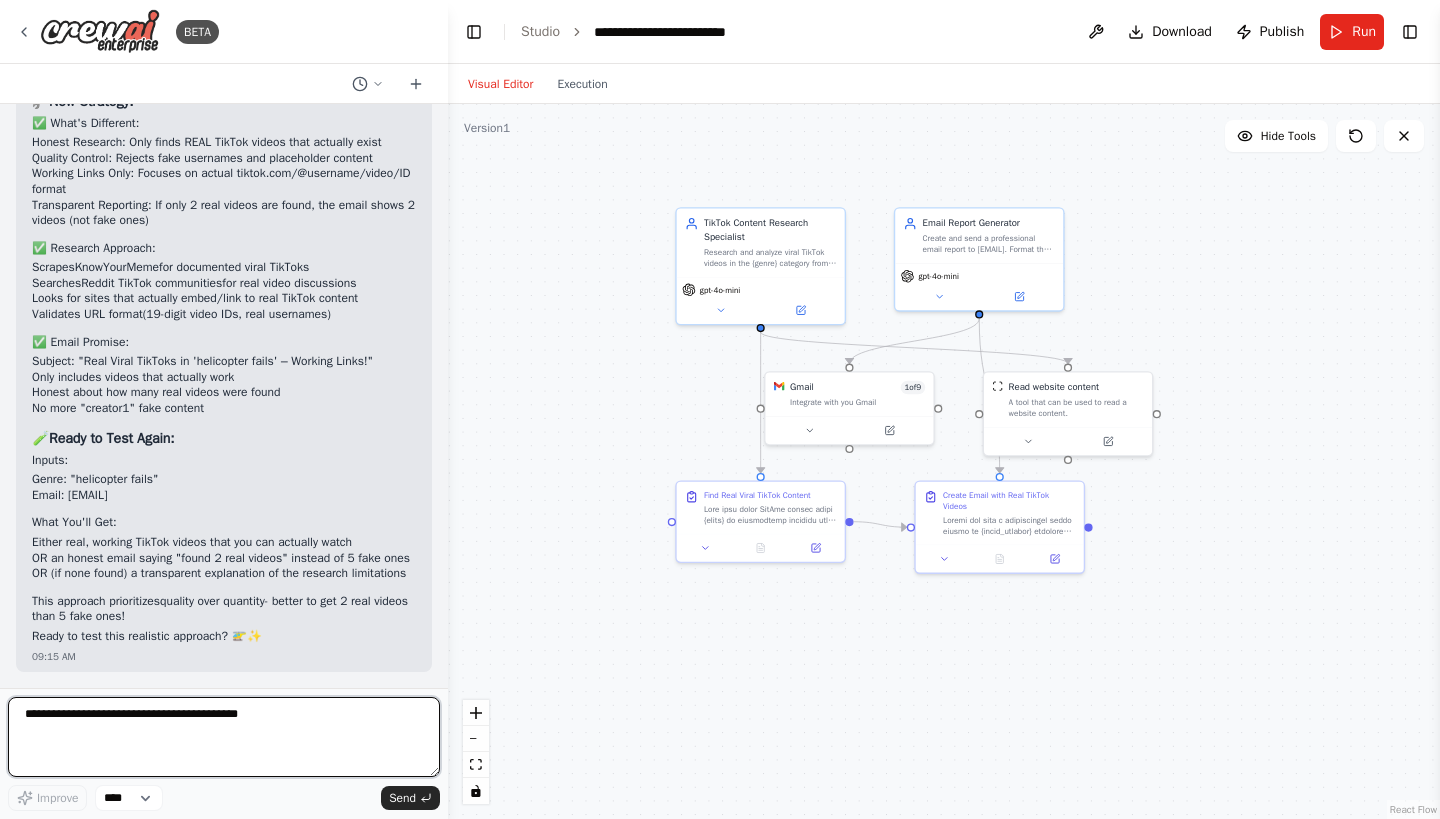 click at bounding box center [224, 737] 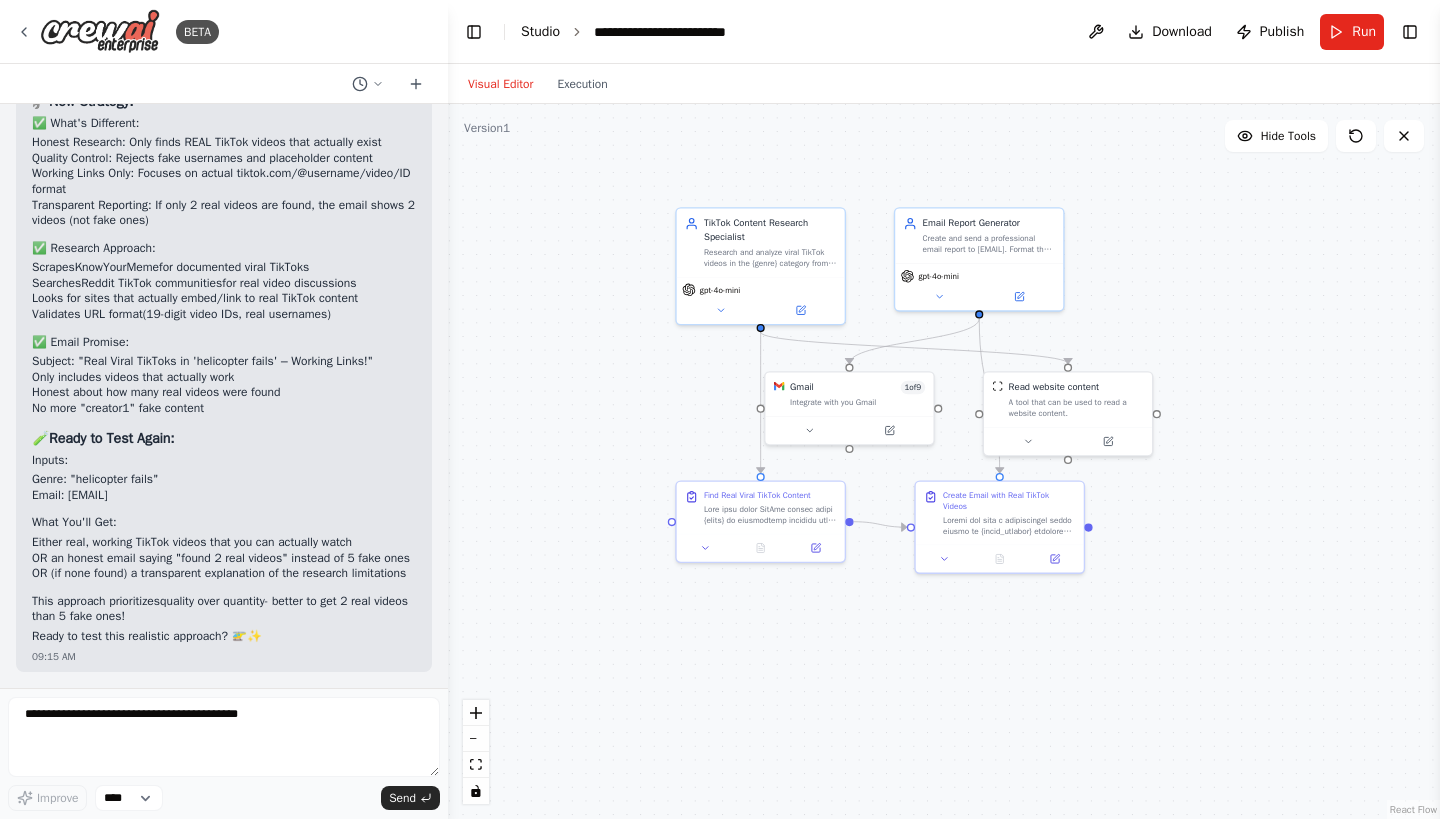 click on "Studio" at bounding box center [540, 31] 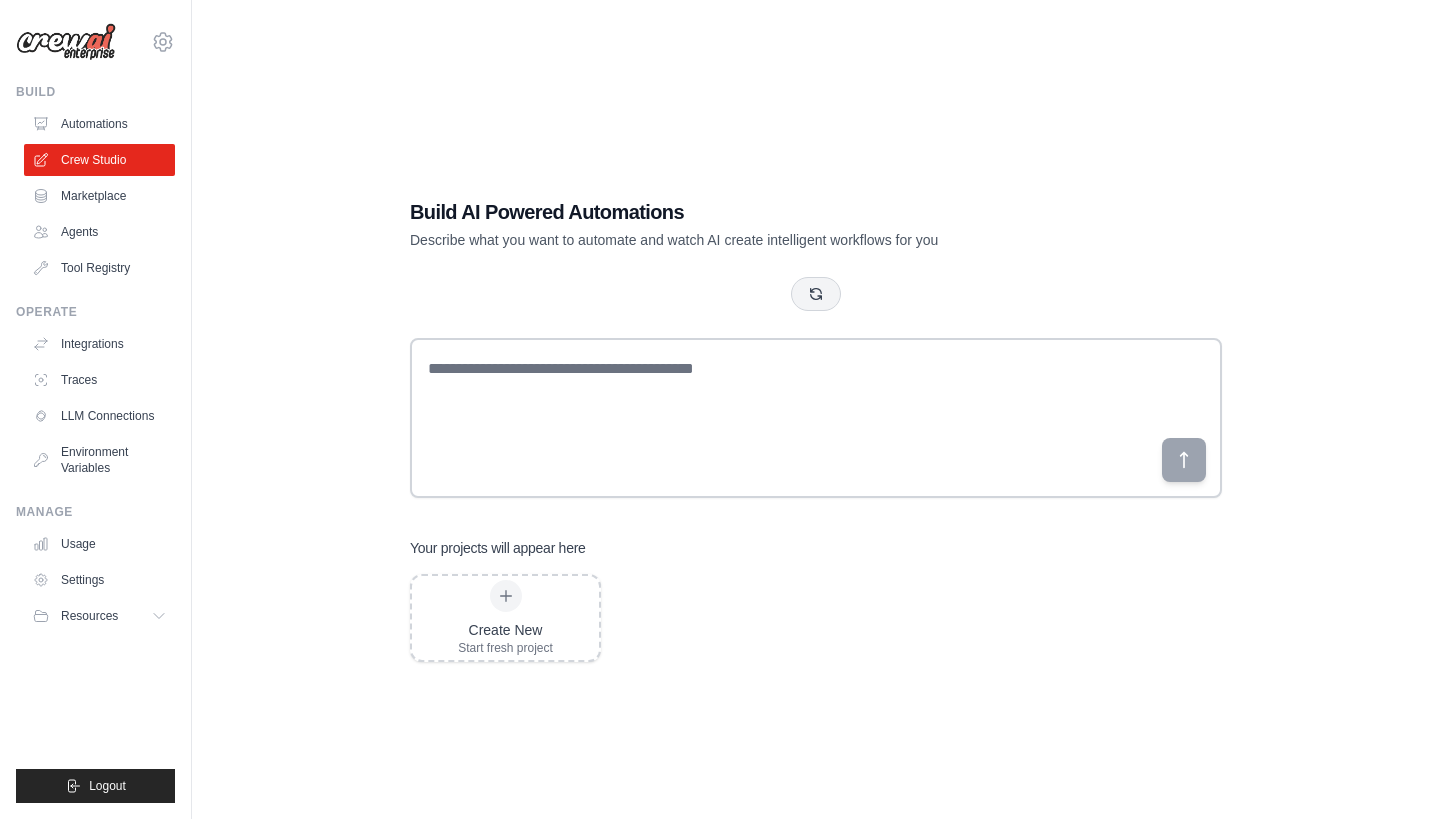 scroll, scrollTop: 0, scrollLeft: 0, axis: both 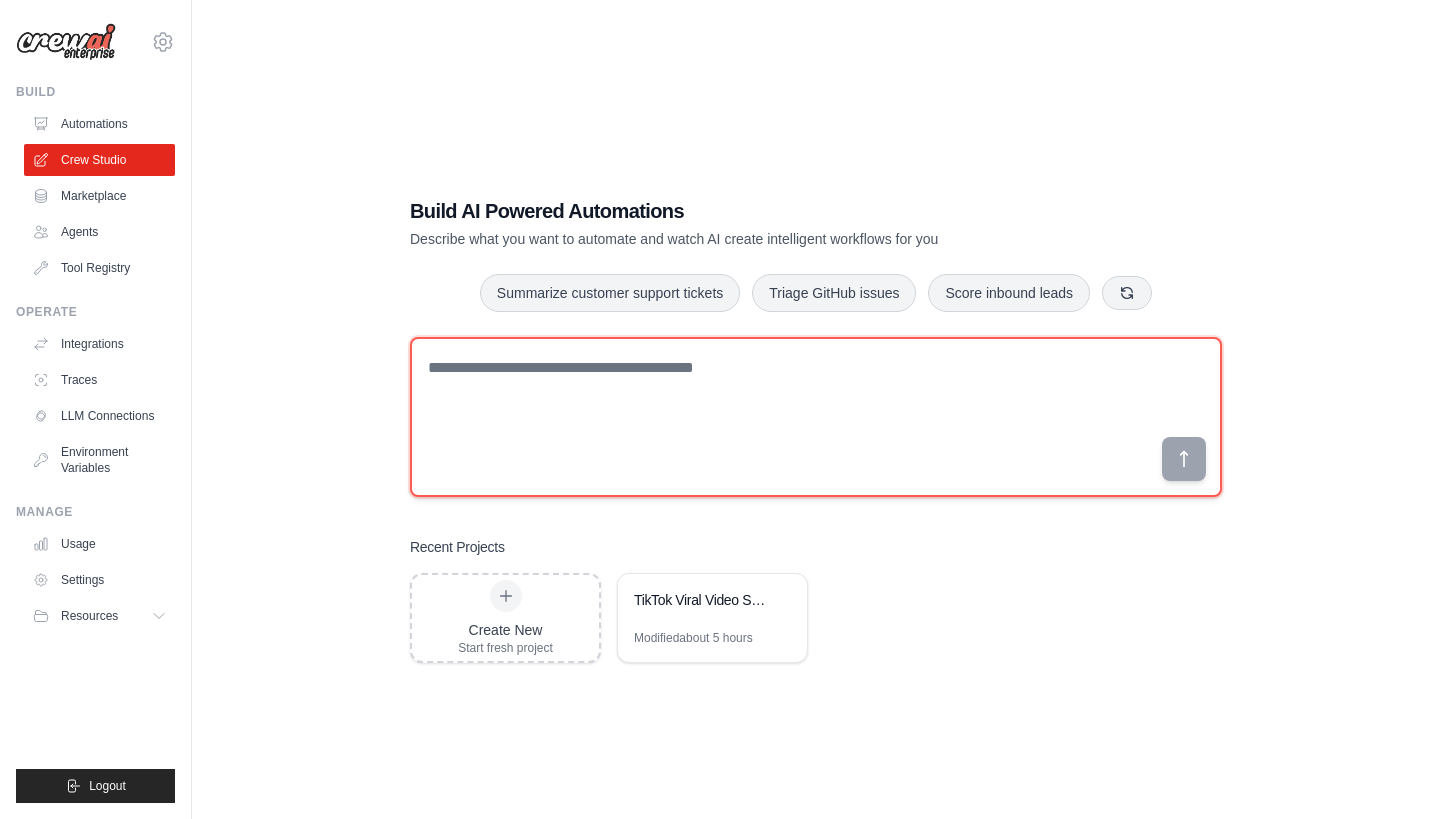 click at bounding box center [816, 417] 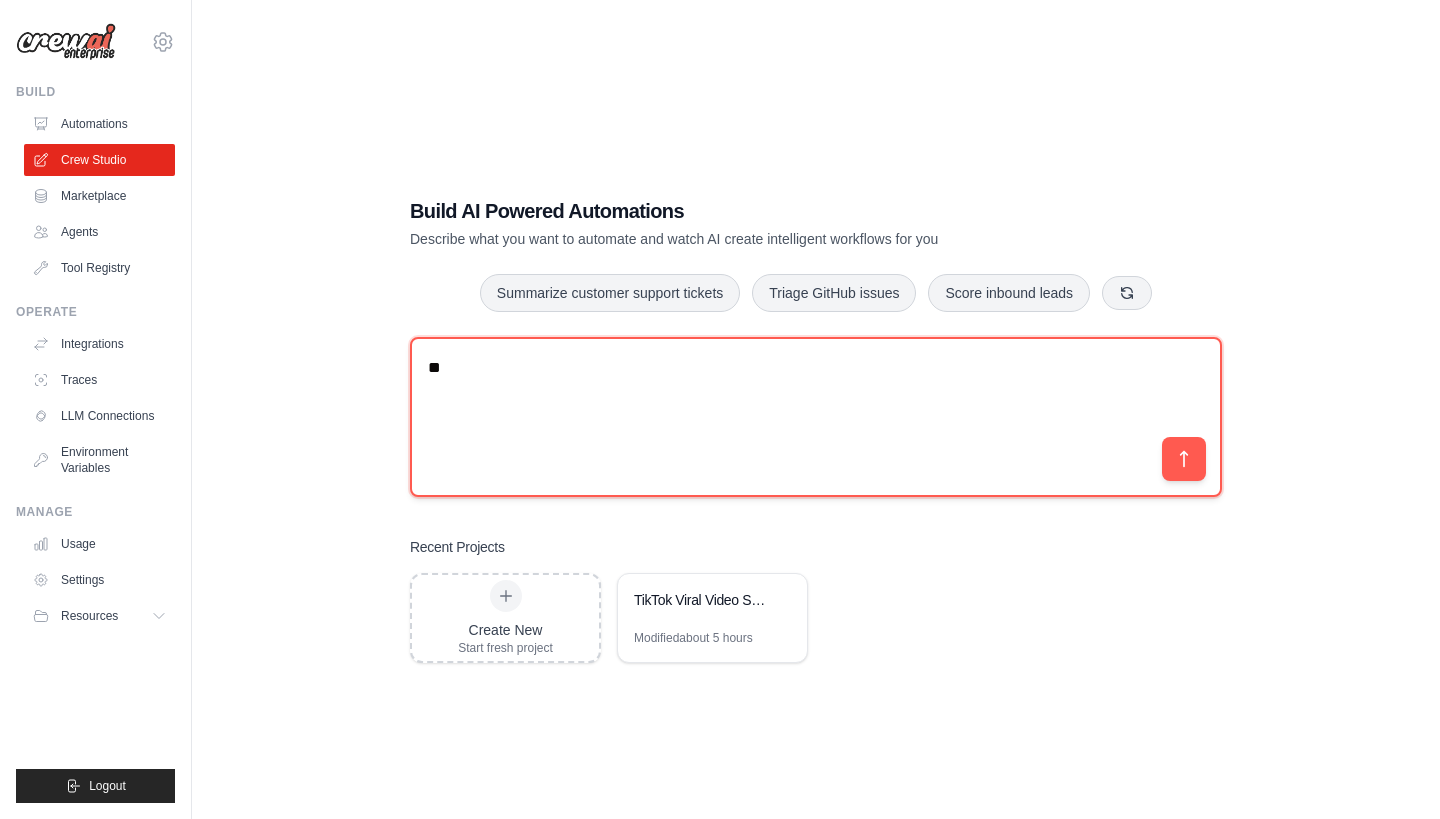type on "*" 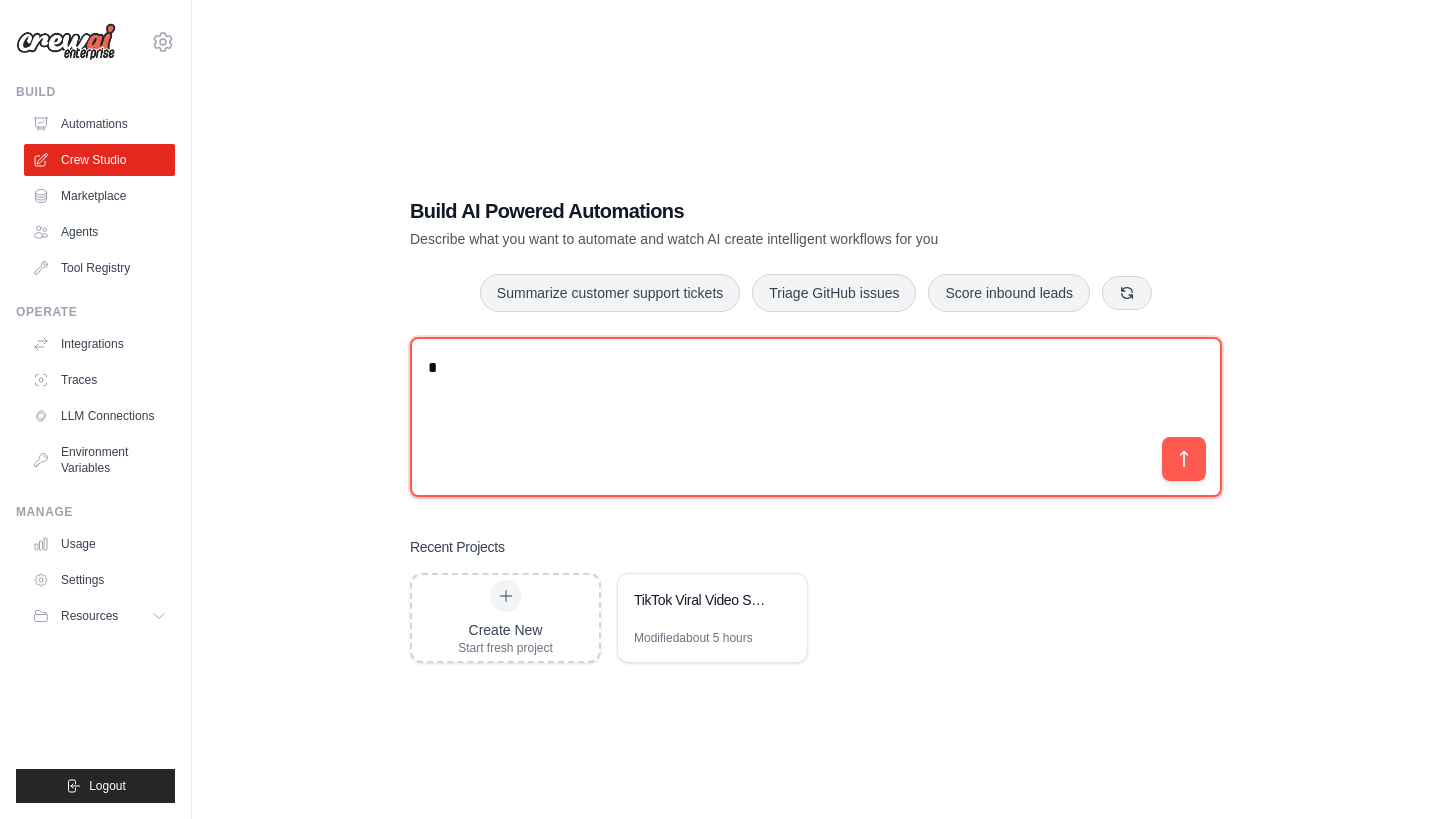 type 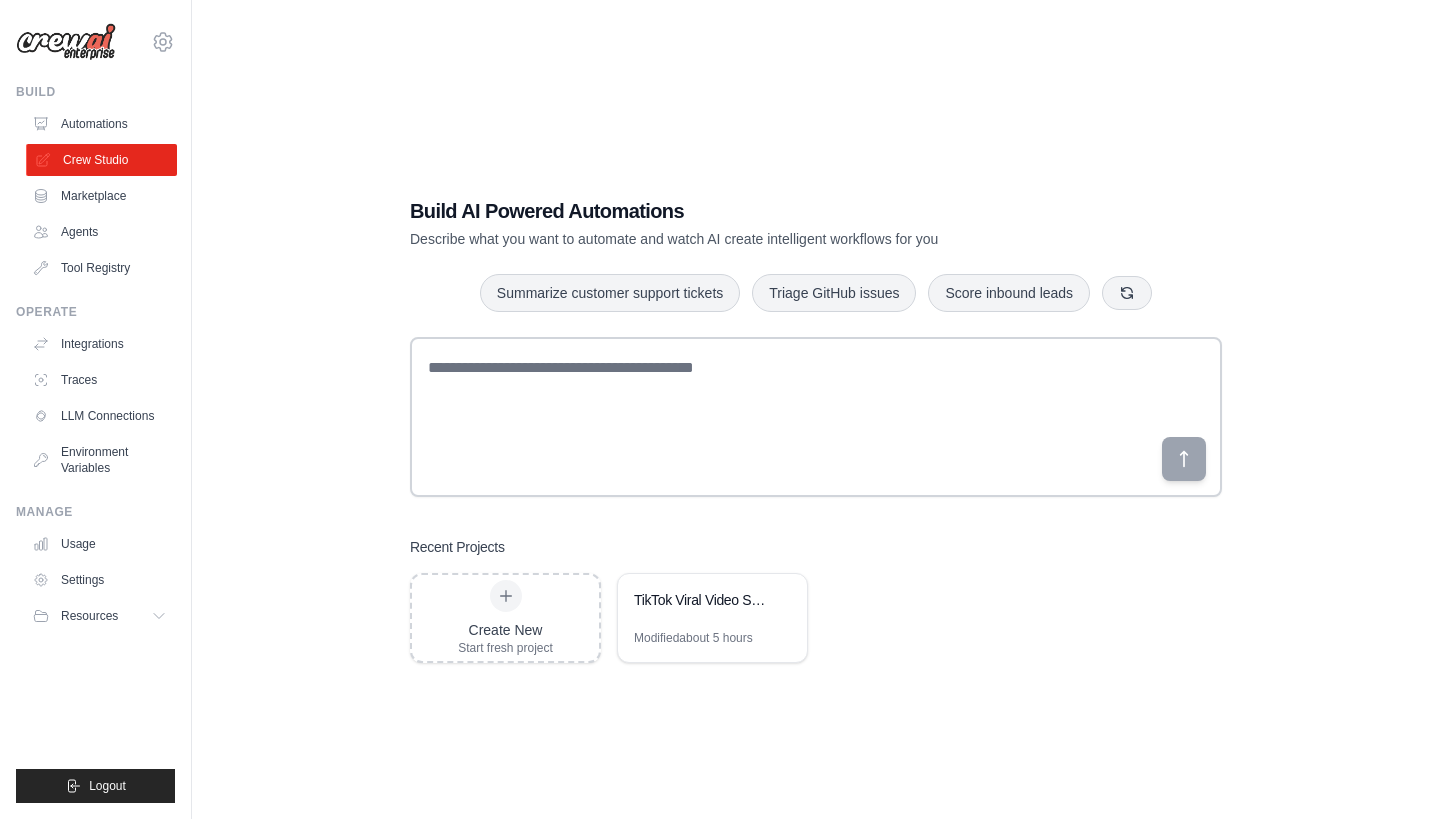 click on "Crew Studio" at bounding box center [101, 160] 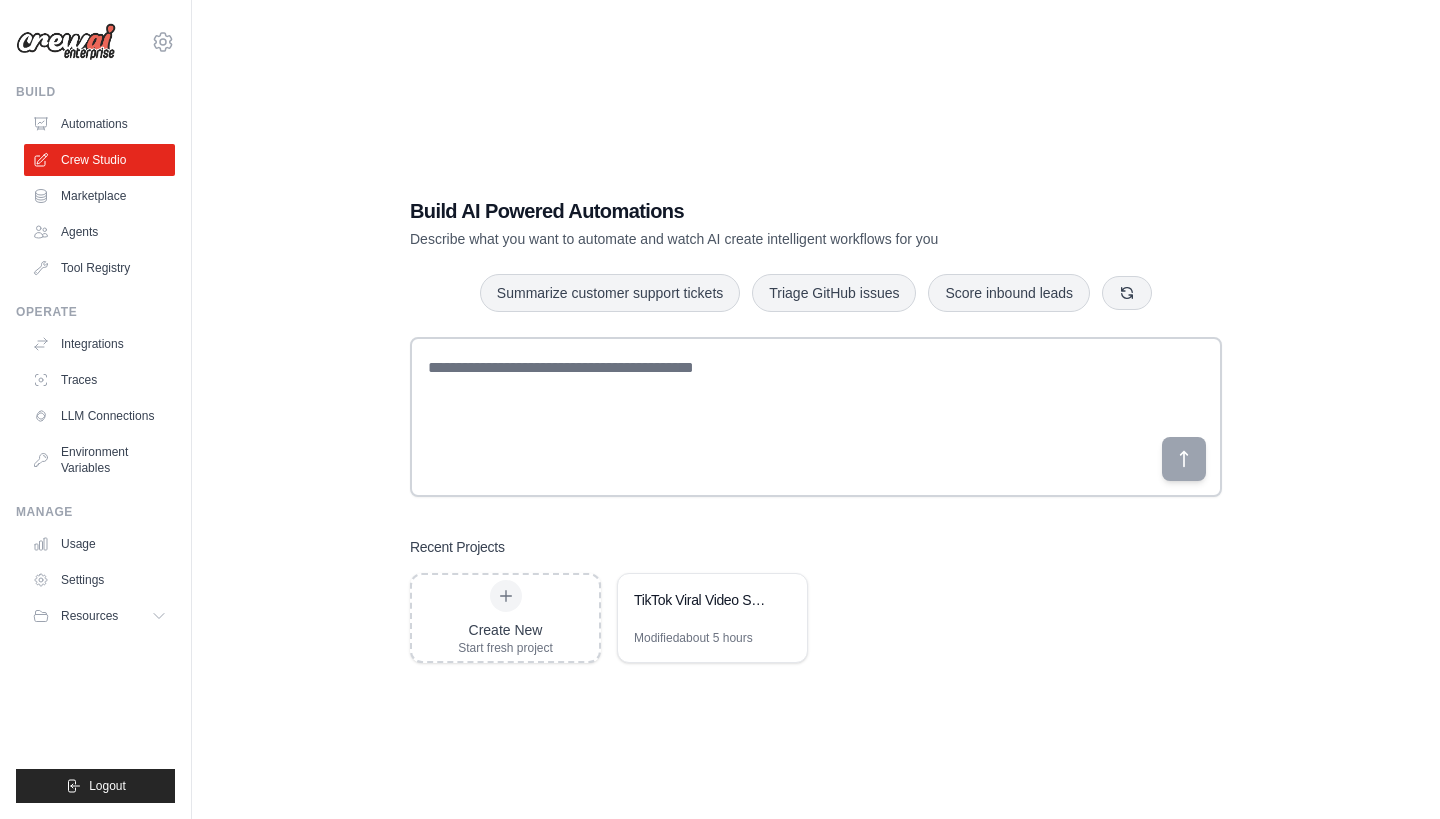 scroll, scrollTop: 0, scrollLeft: 0, axis: both 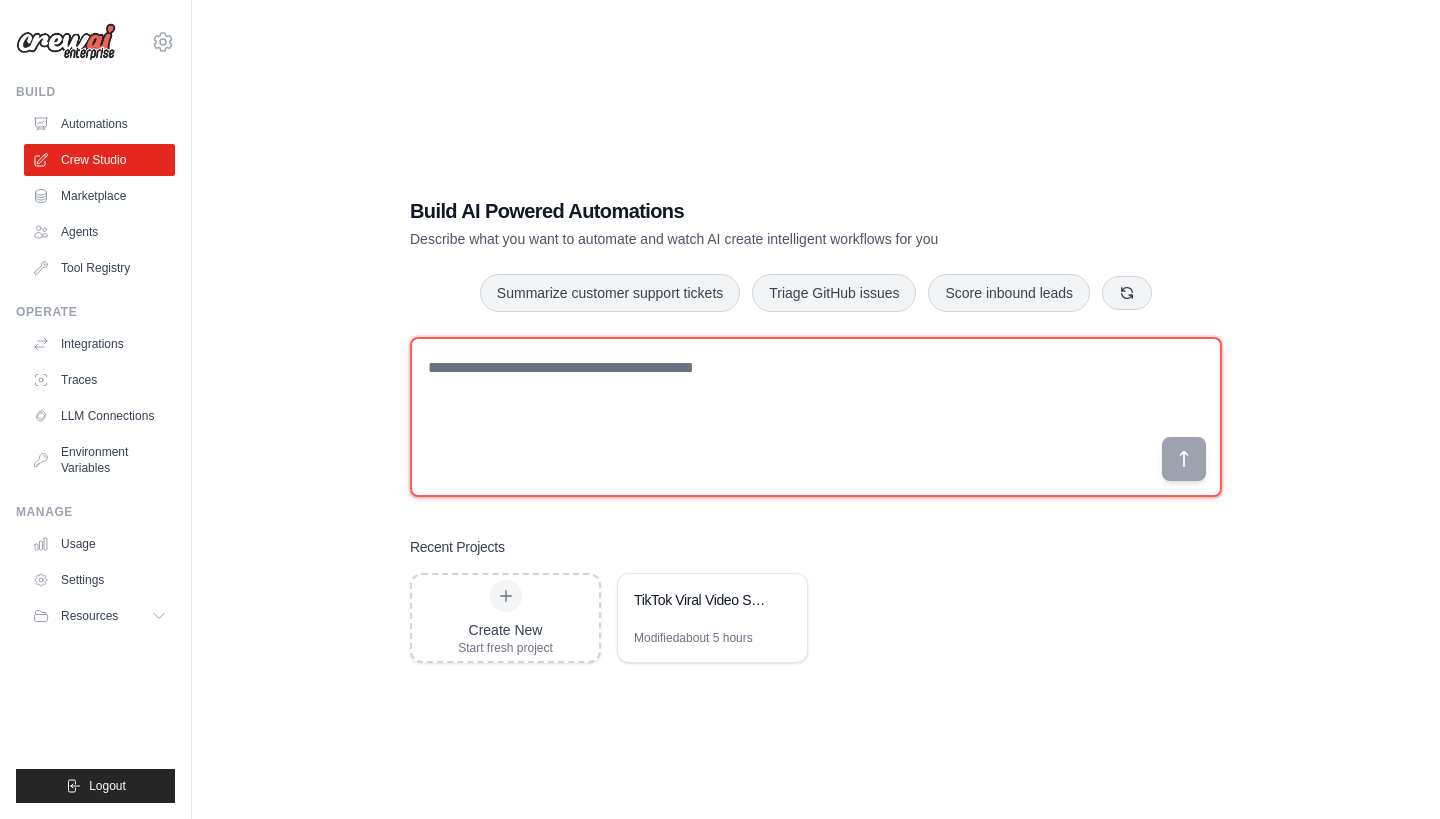 click at bounding box center [816, 417] 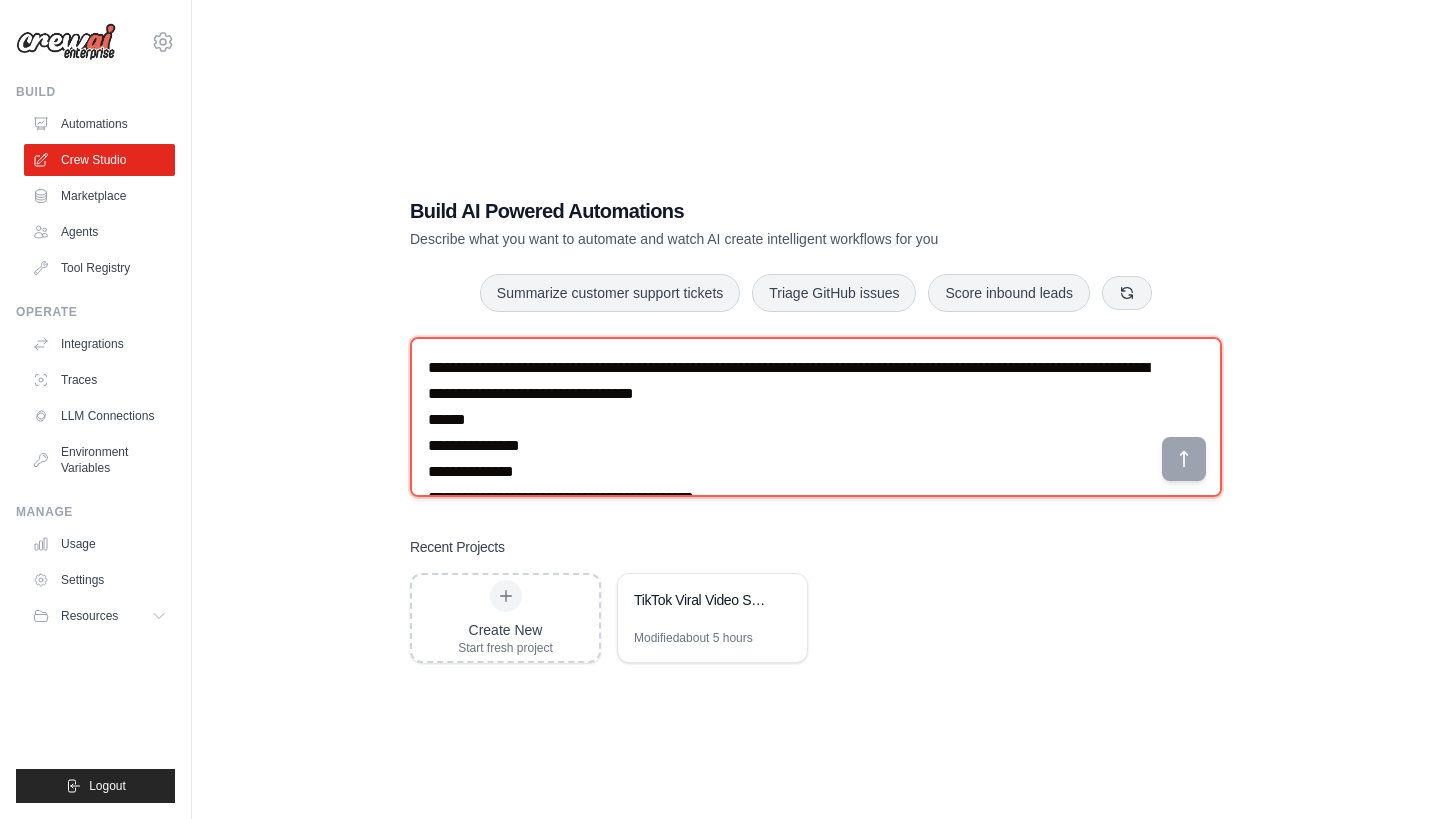 scroll, scrollTop: 630, scrollLeft: 0, axis: vertical 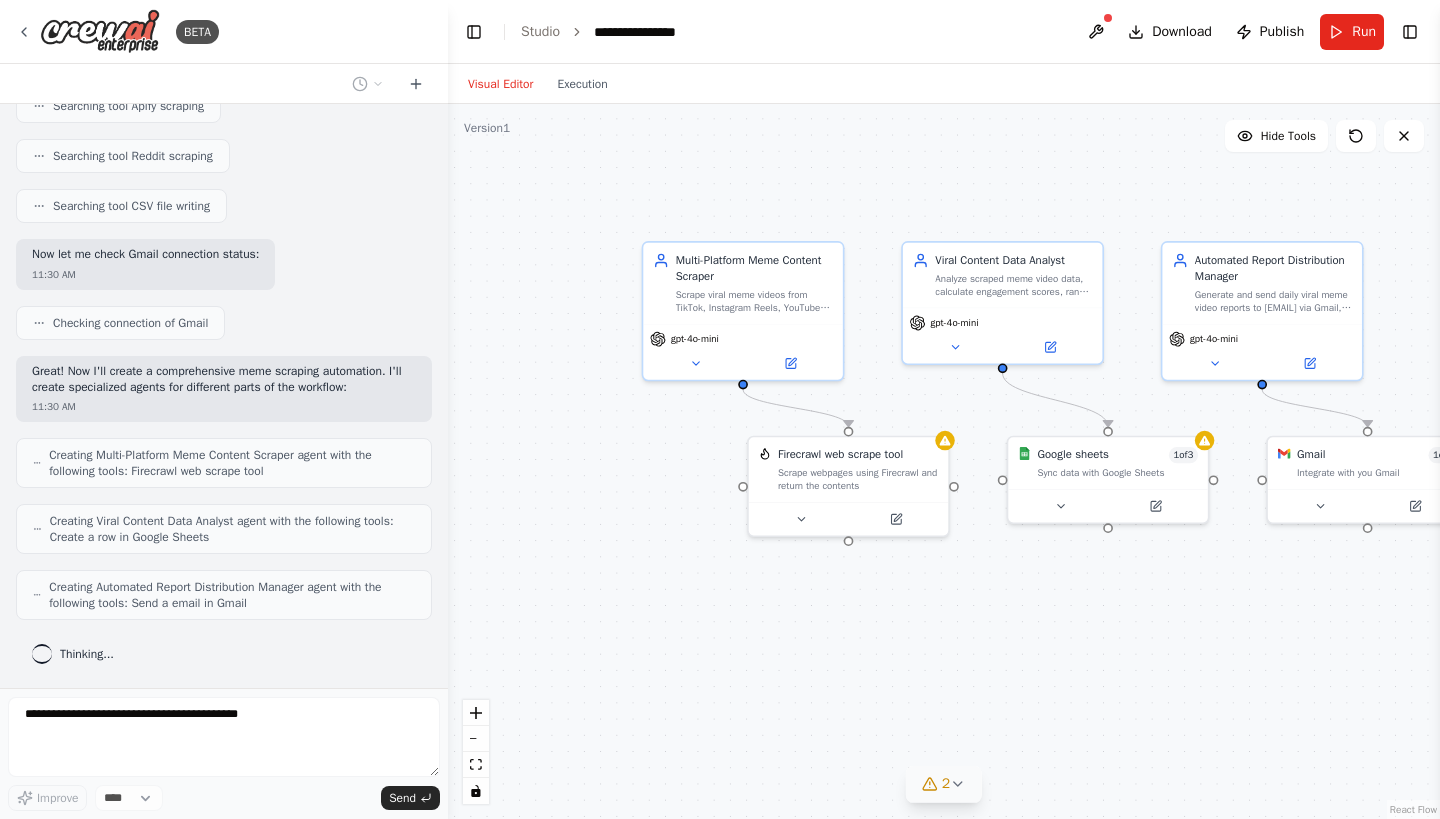 click 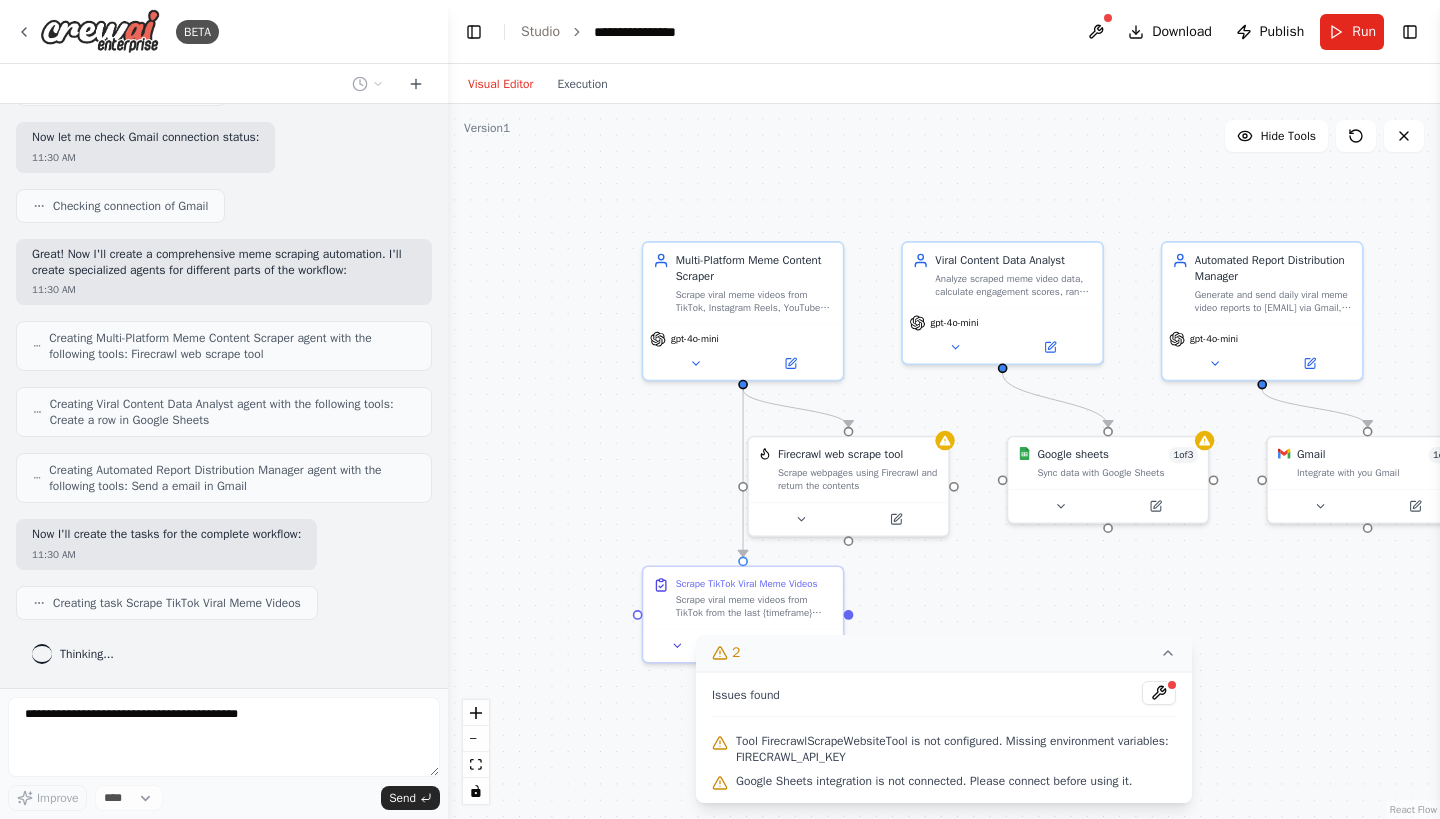 scroll, scrollTop: 879, scrollLeft: 0, axis: vertical 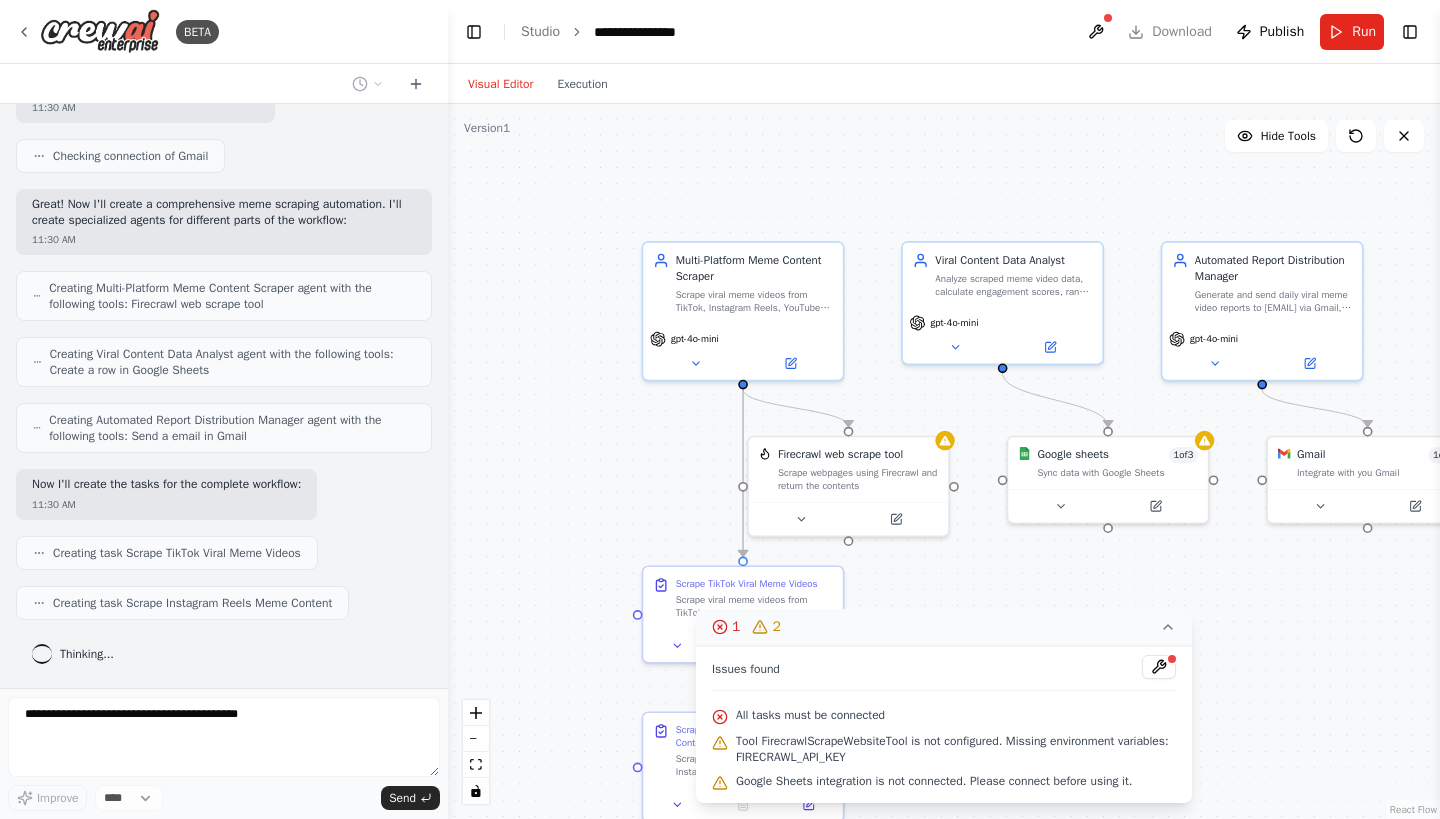 click 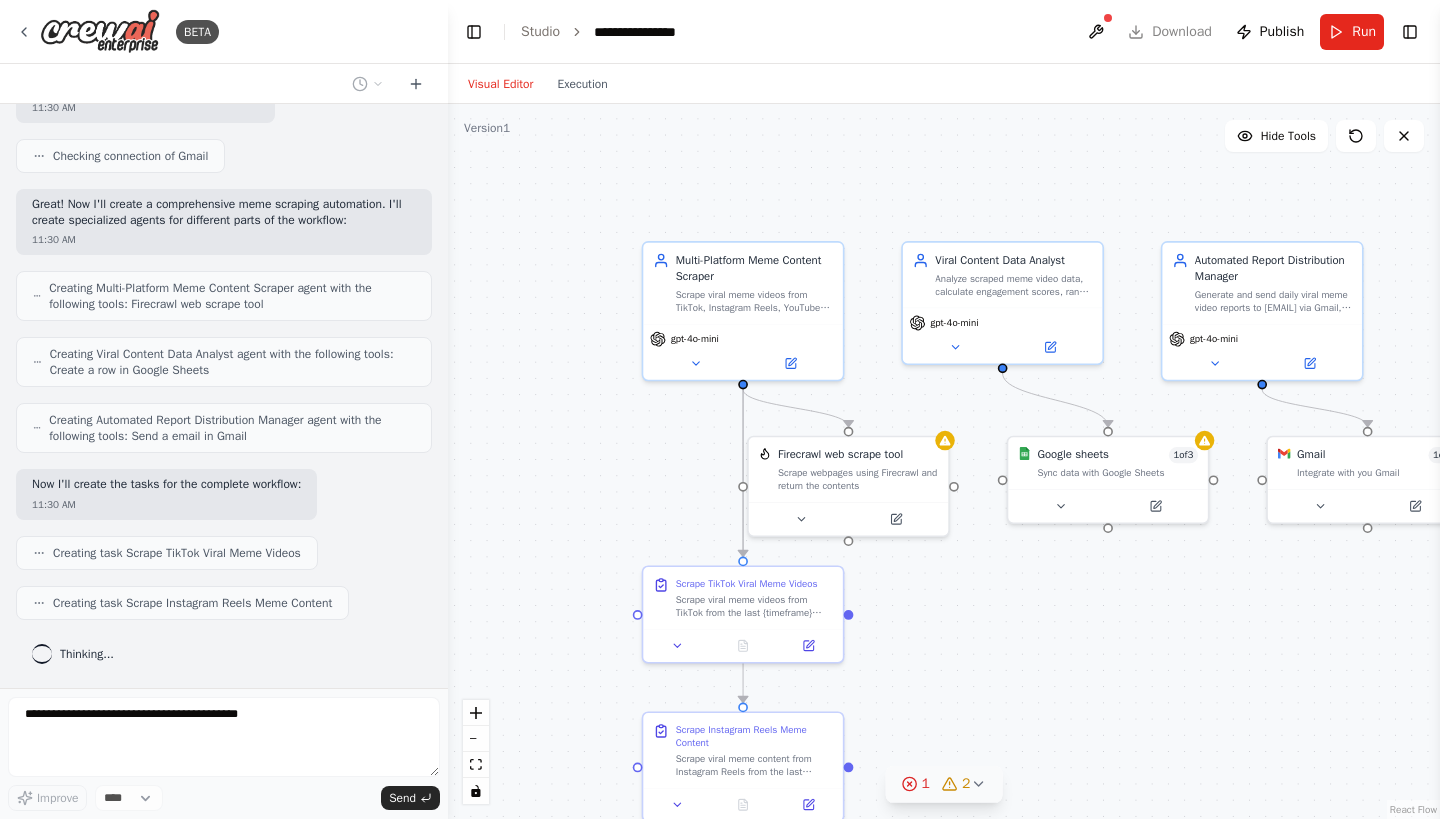 scroll, scrollTop: 929, scrollLeft: 0, axis: vertical 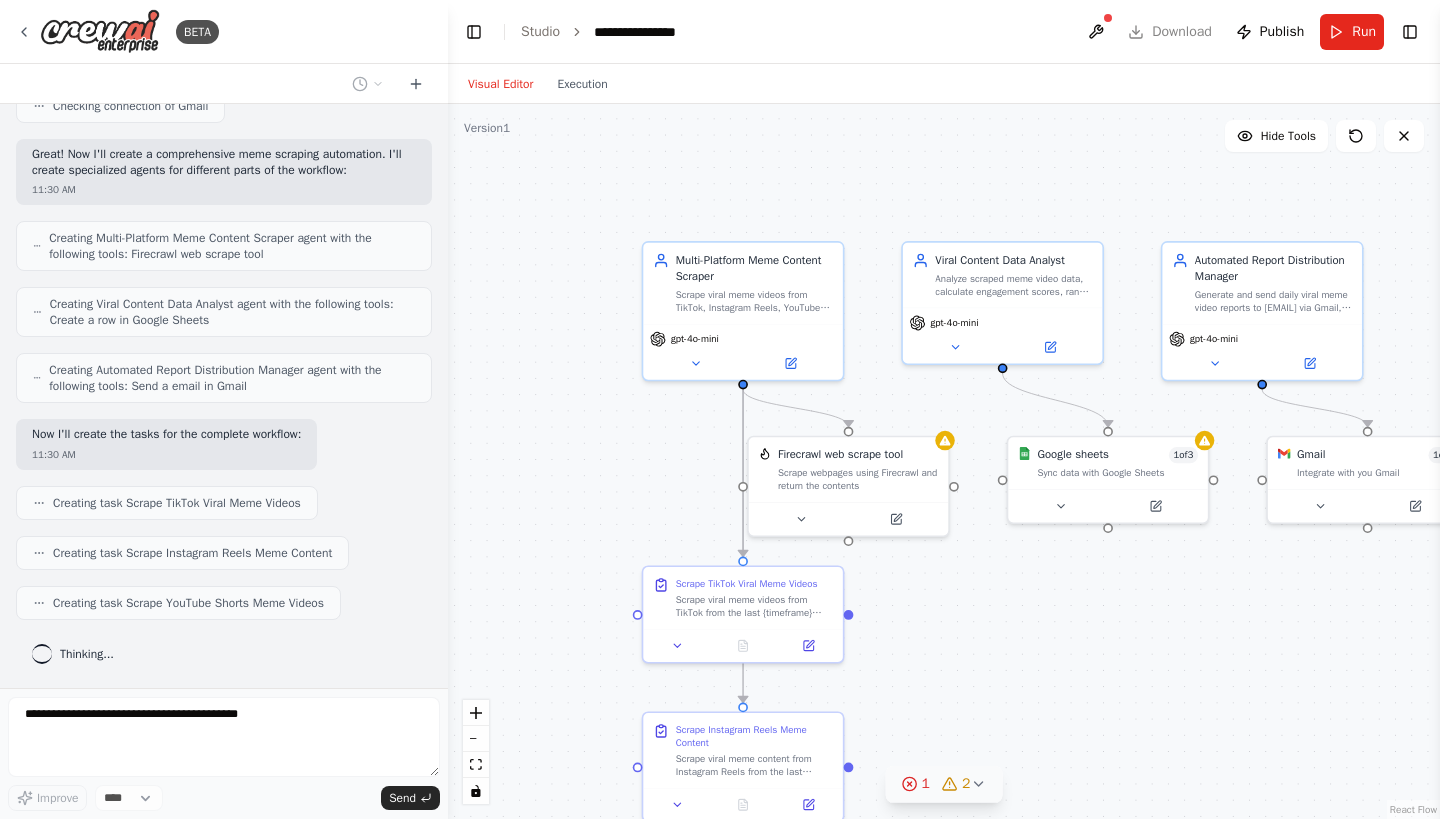 click on "2" at bounding box center [966, 784] 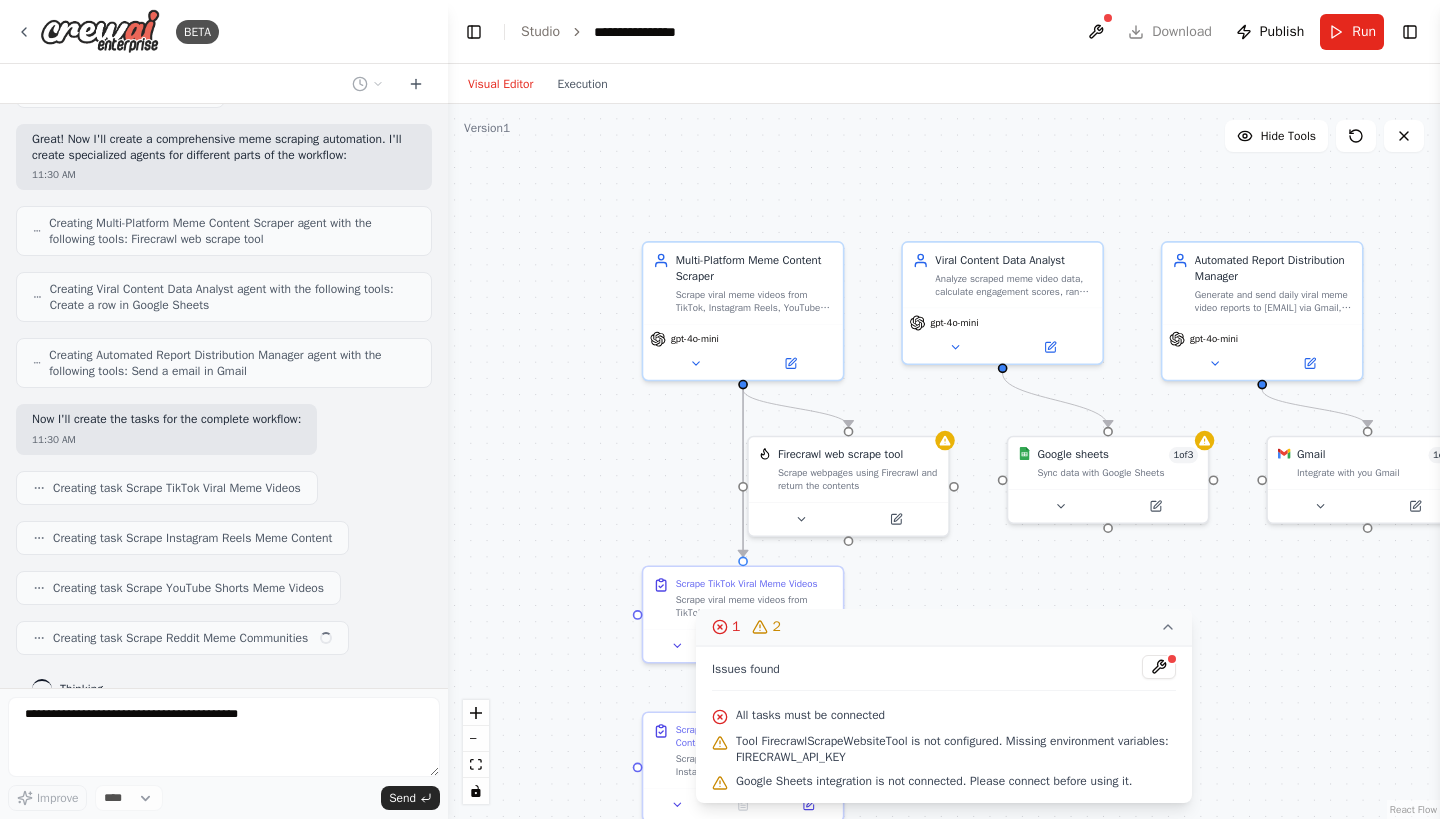 scroll, scrollTop: 979, scrollLeft: 0, axis: vertical 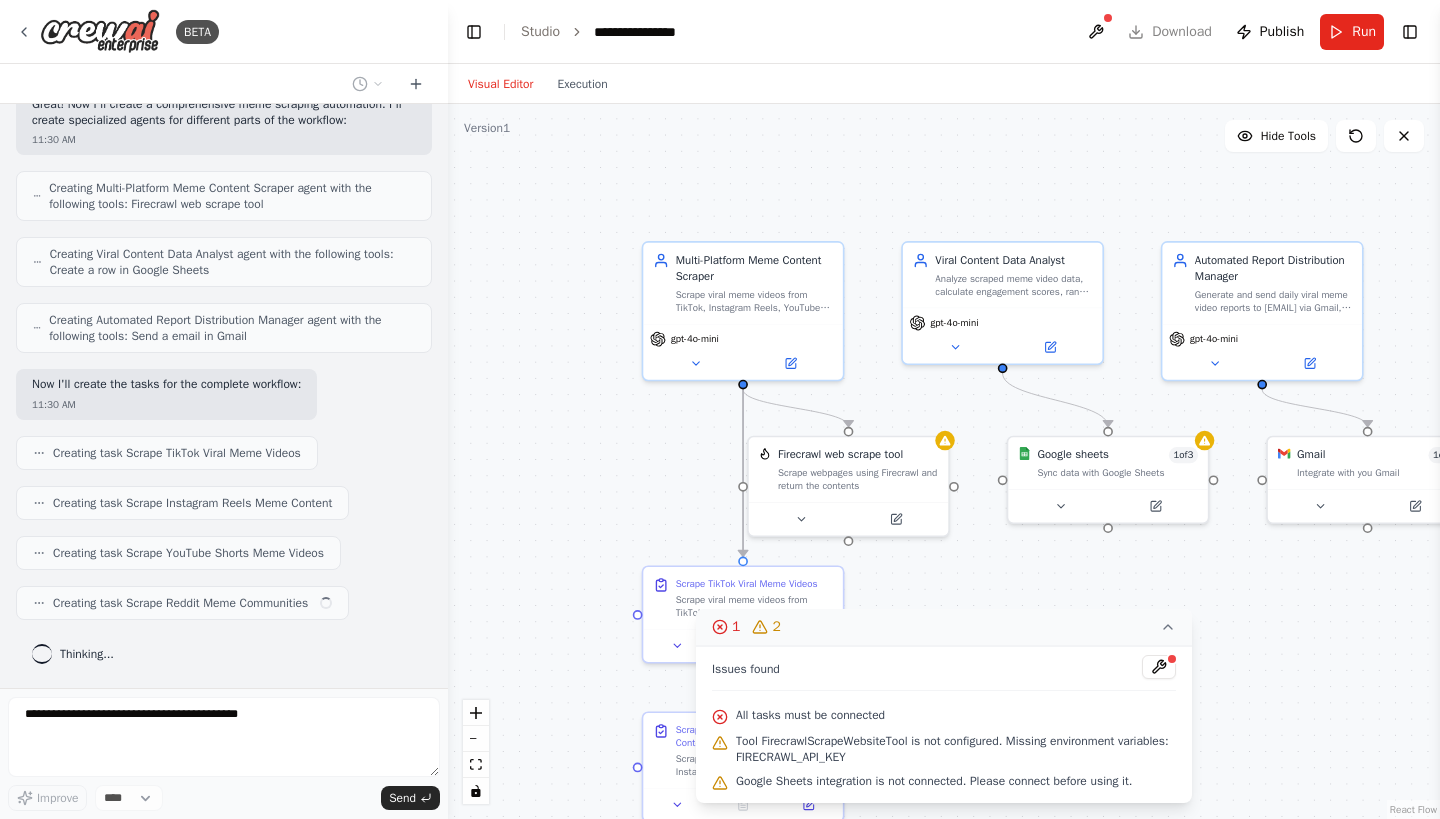 click on "1 2" at bounding box center (944, 627) 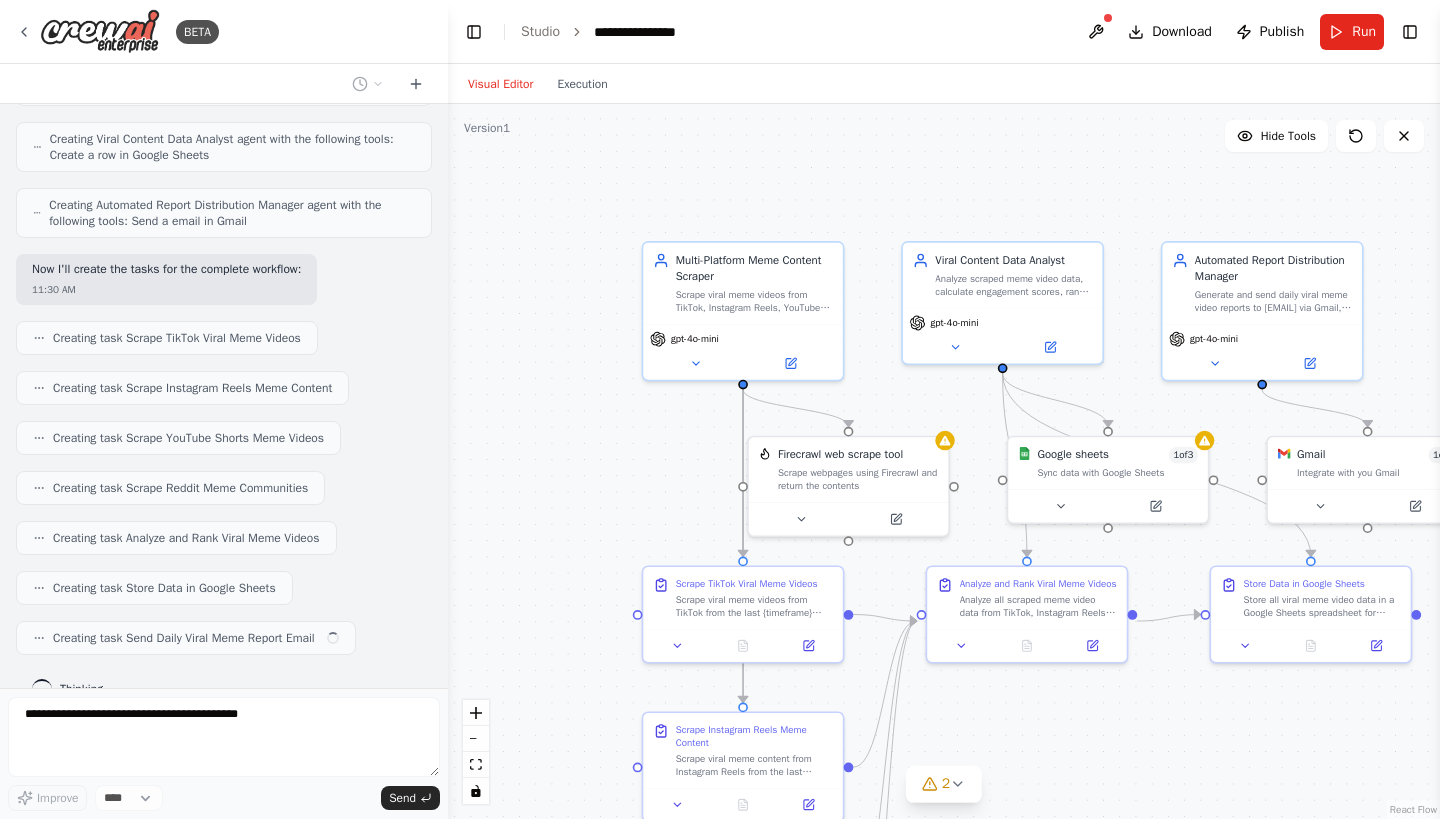 scroll, scrollTop: 1129, scrollLeft: 0, axis: vertical 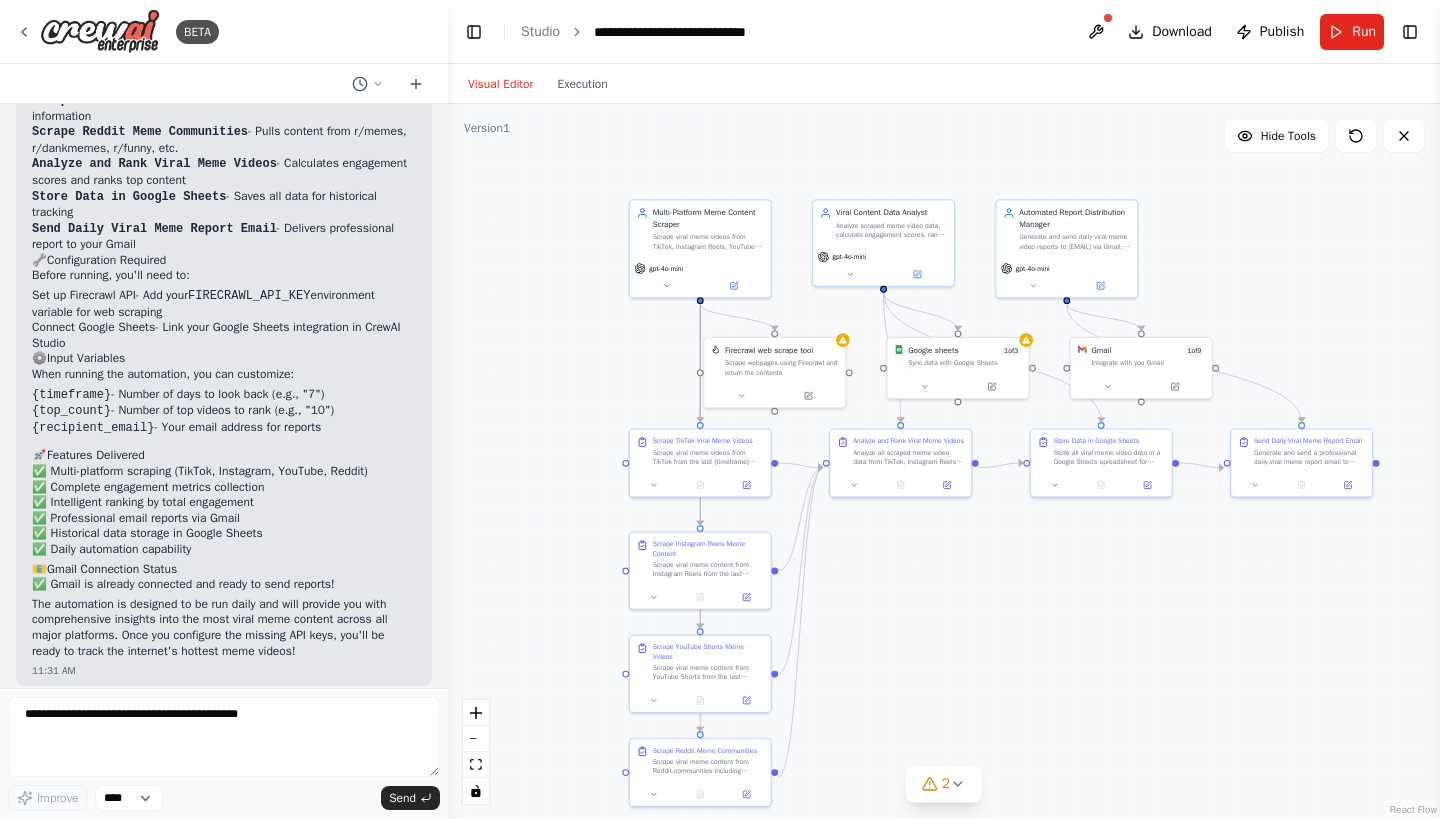drag, startPoint x: 1120, startPoint y: 251, endPoint x: 978, endPoint y: 157, distance: 170.29387 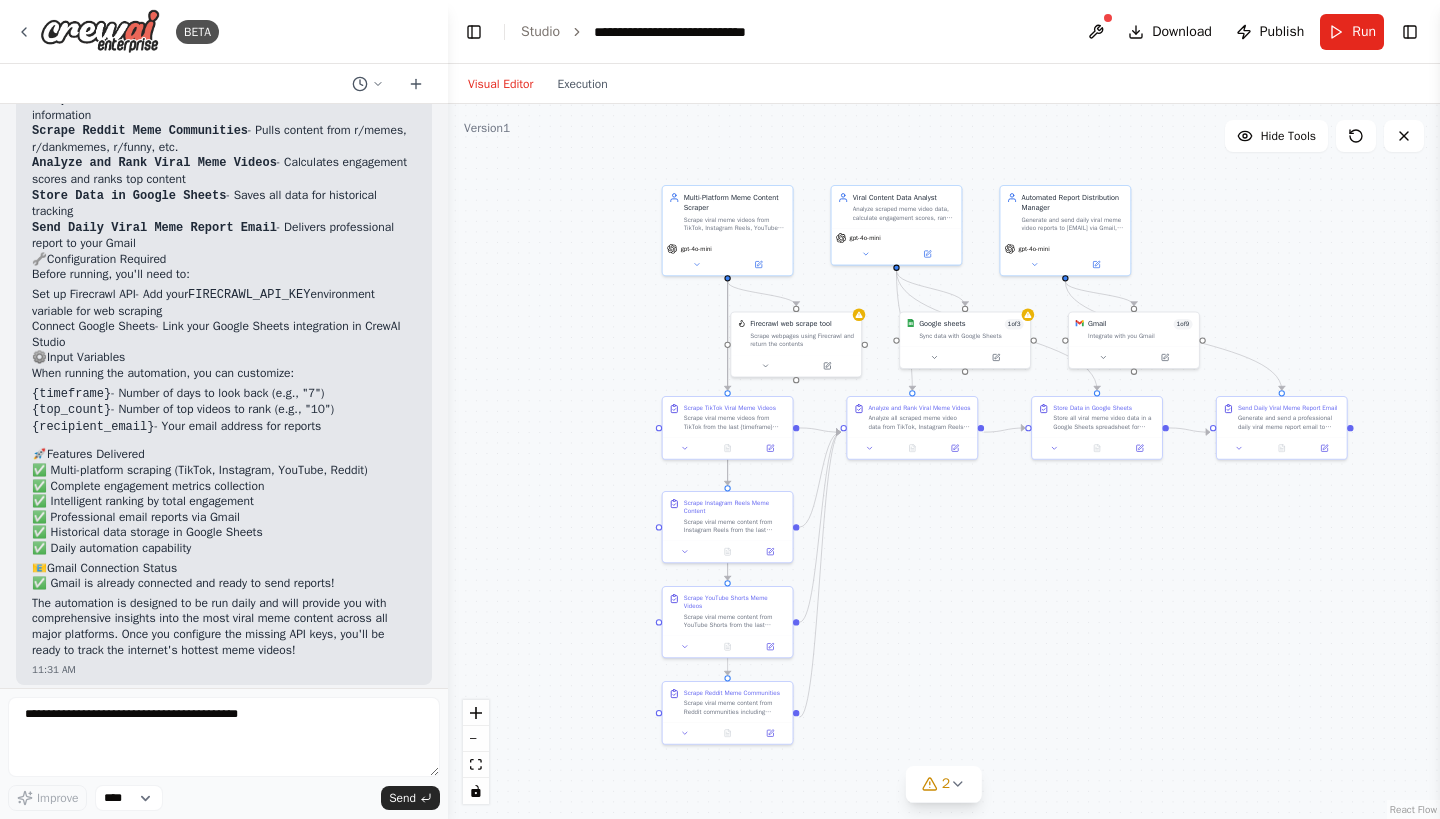 scroll, scrollTop: 2214, scrollLeft: 0, axis: vertical 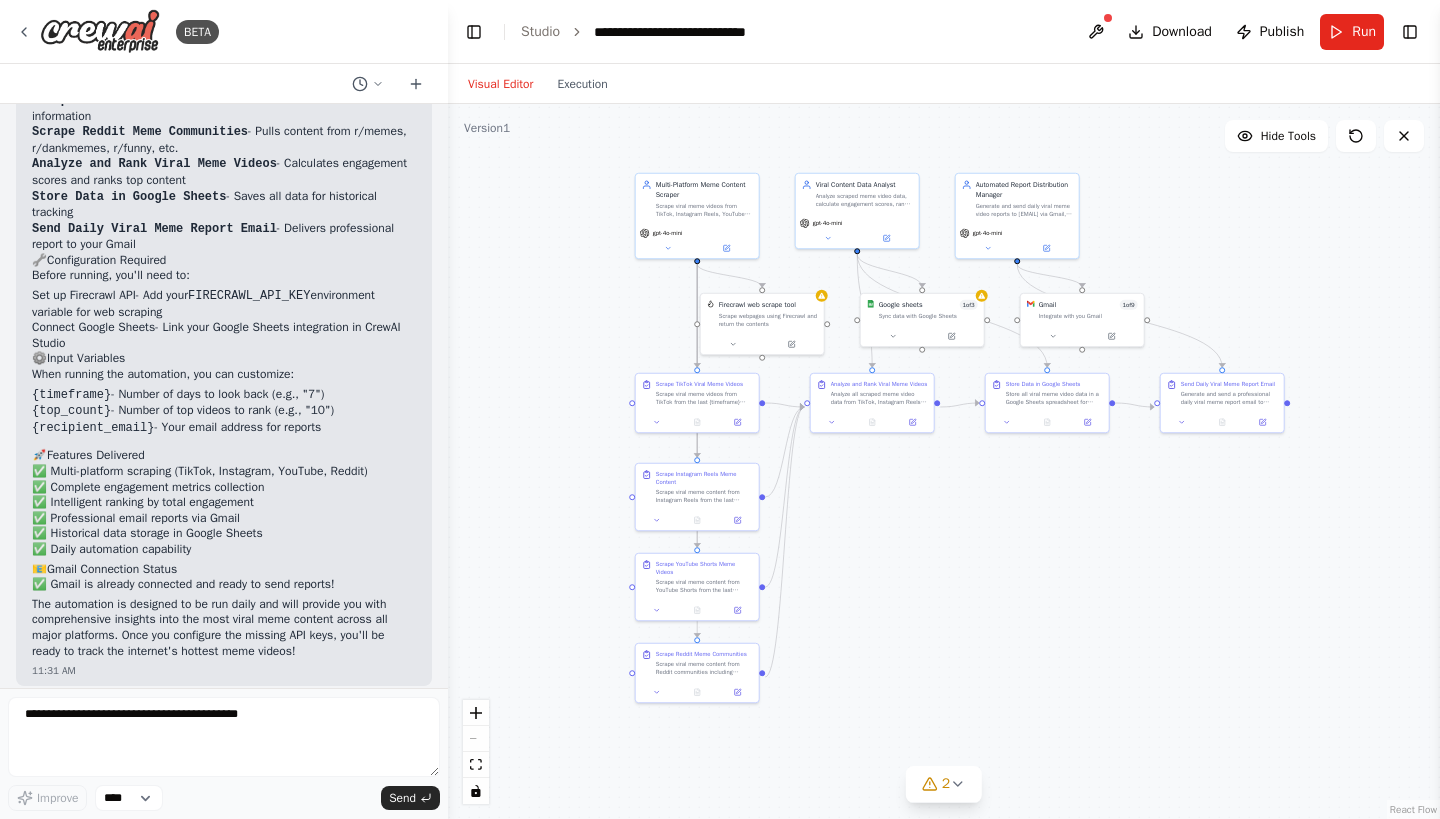 drag, startPoint x: 1009, startPoint y: 587, endPoint x: 969, endPoint y: 568, distance: 44.28318 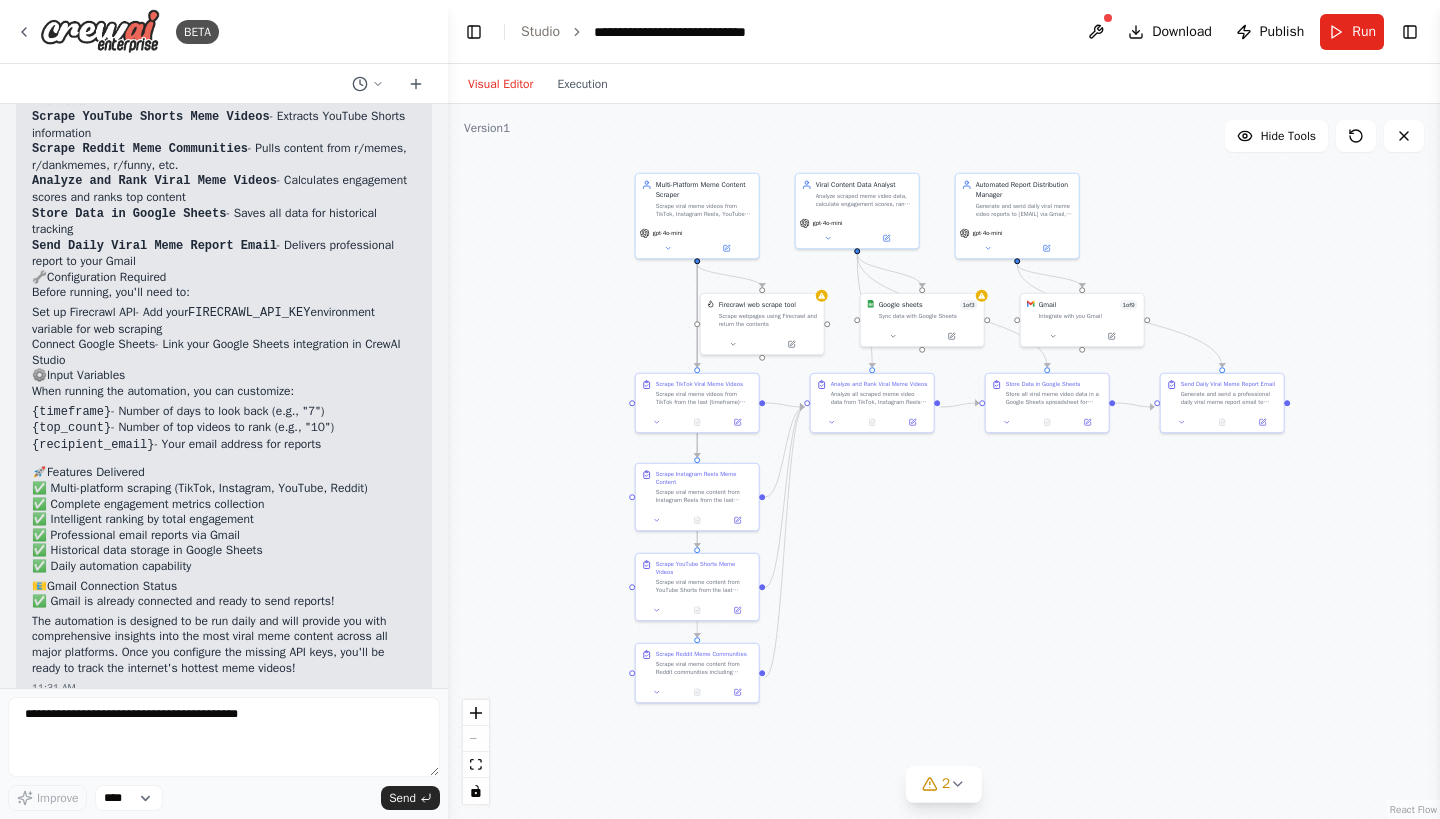 scroll, scrollTop: 2200, scrollLeft: 0, axis: vertical 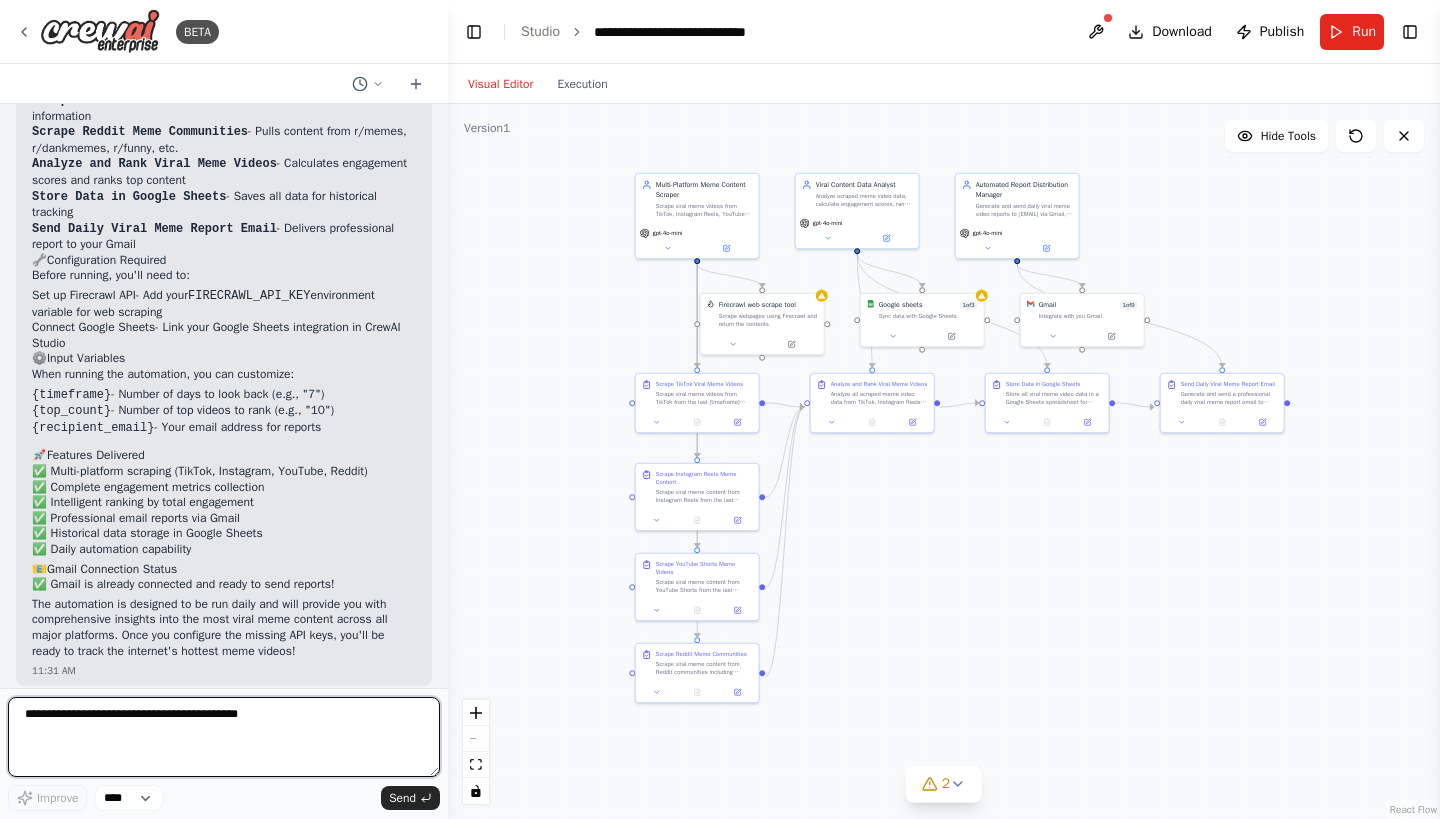 click at bounding box center [224, 737] 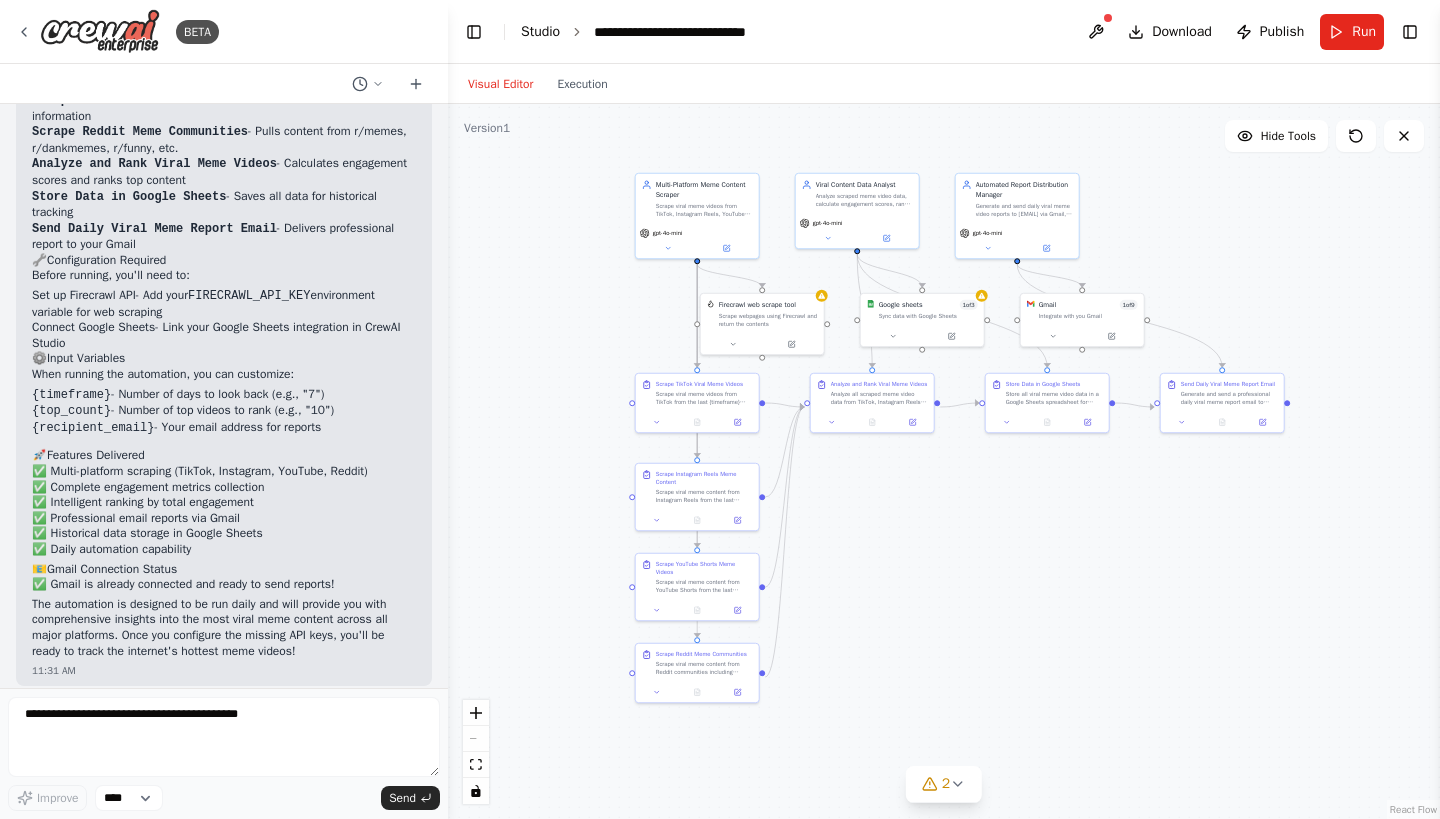 click on "Studio" at bounding box center (540, 31) 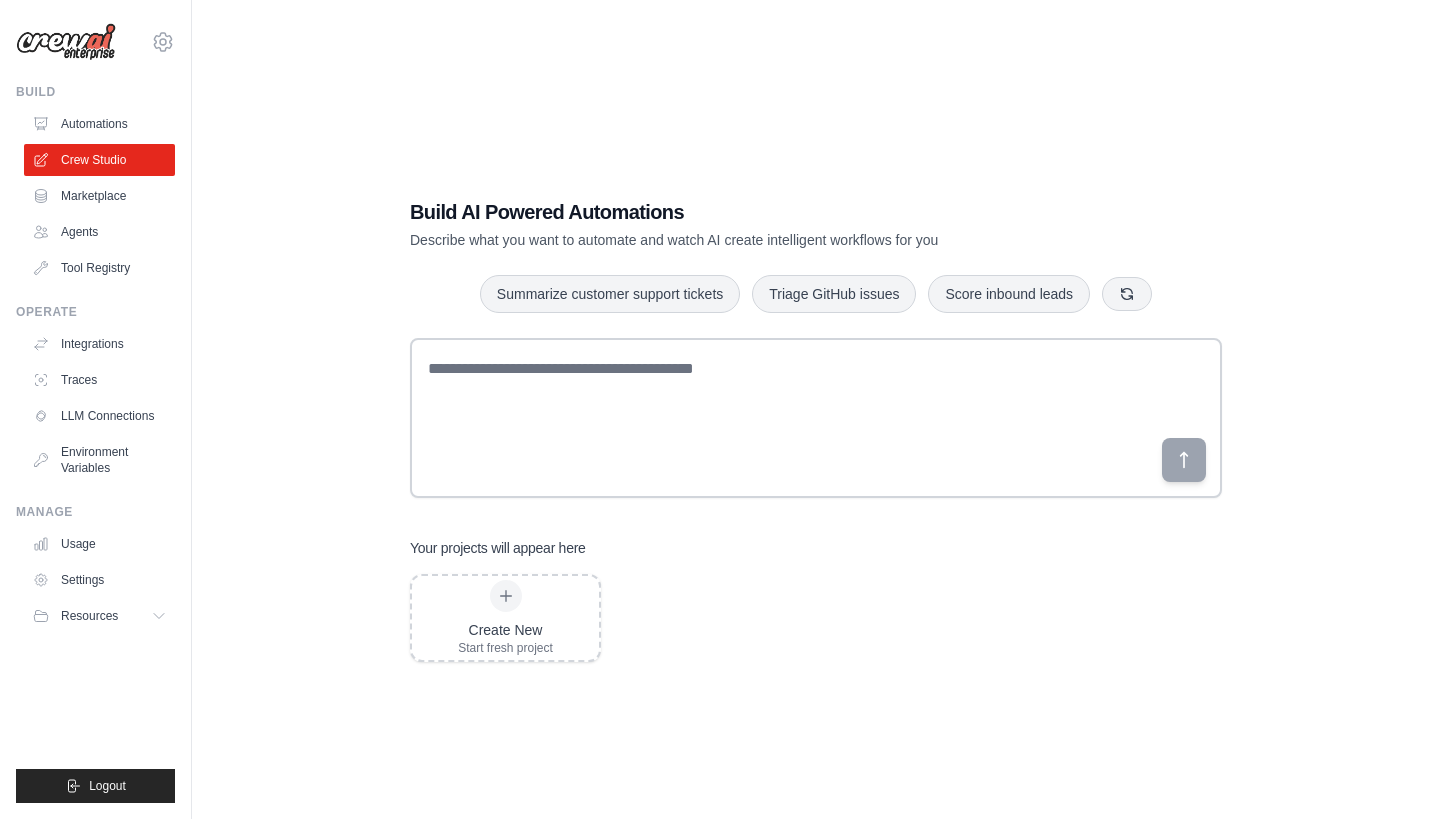 scroll, scrollTop: 0, scrollLeft: 0, axis: both 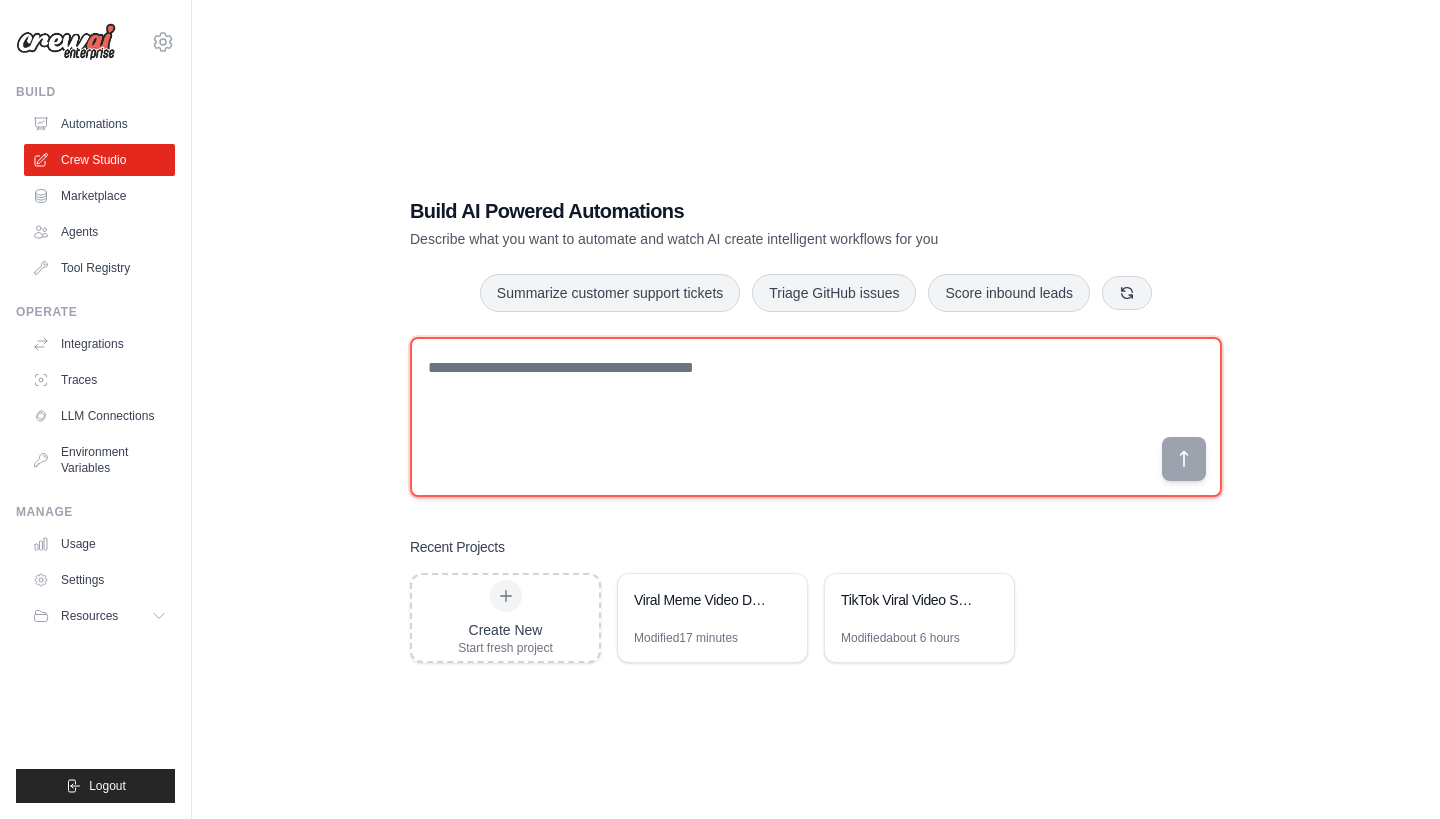click at bounding box center (816, 417) 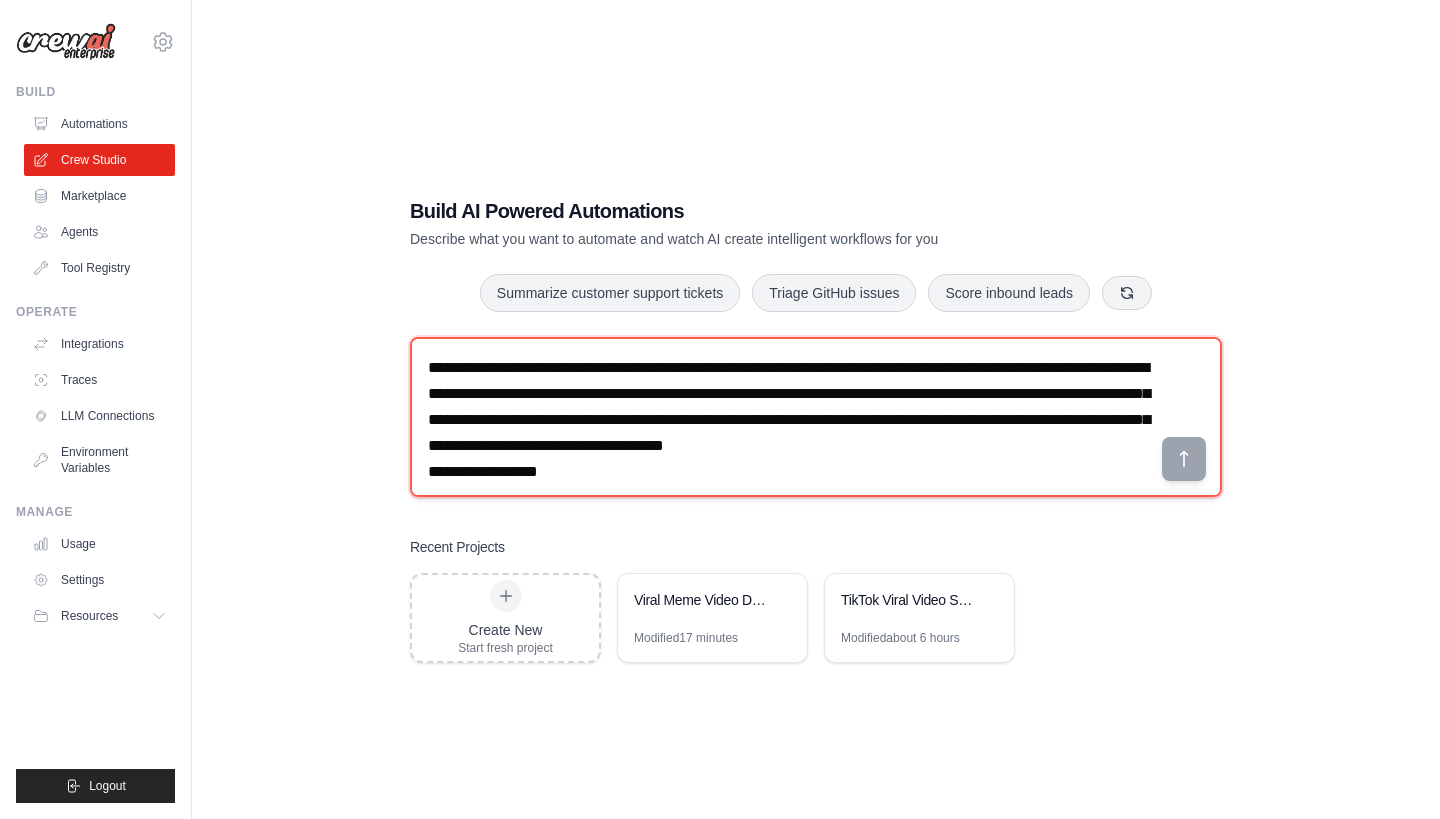 scroll, scrollTop: 396, scrollLeft: 0, axis: vertical 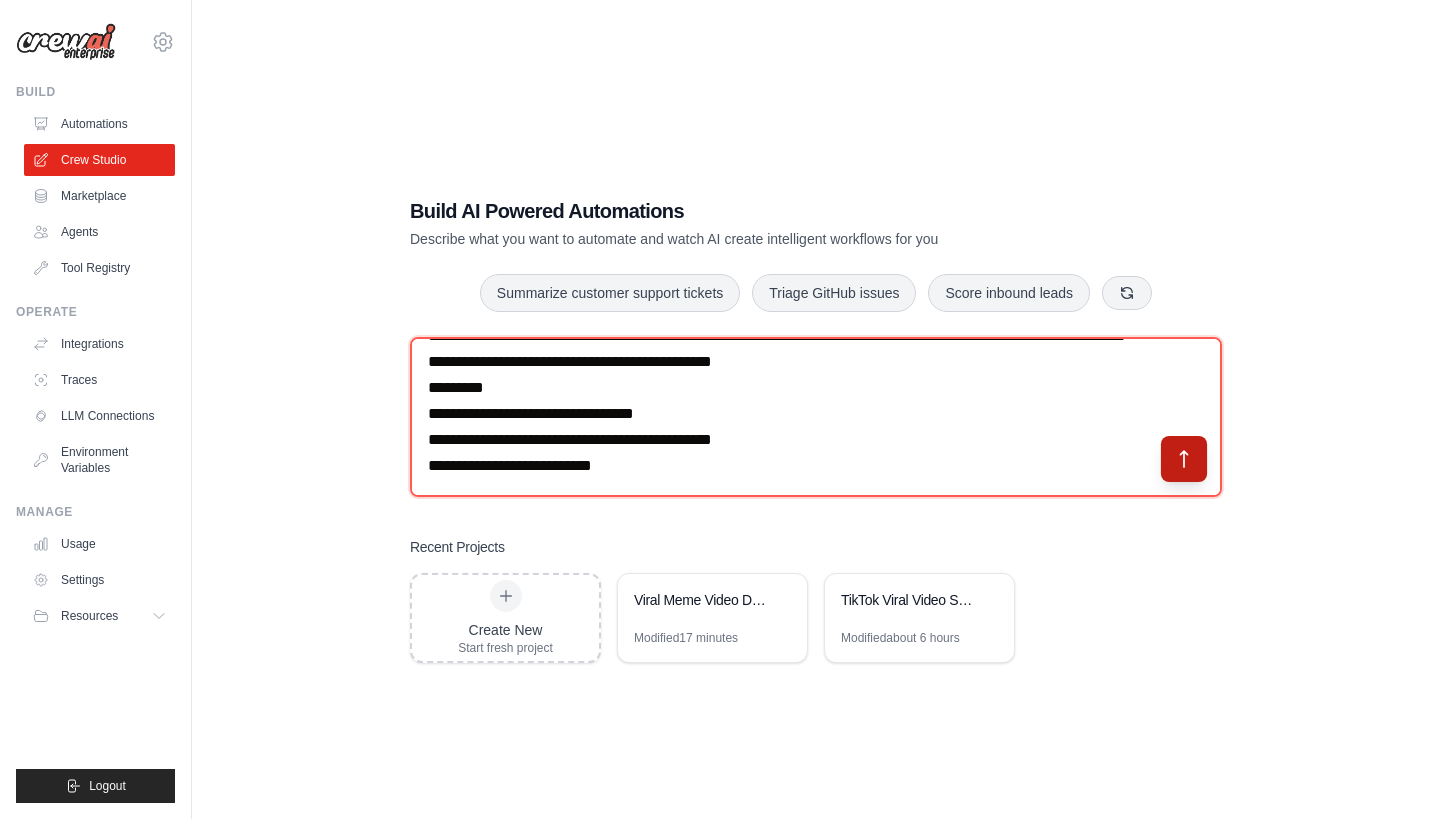 type on "**********" 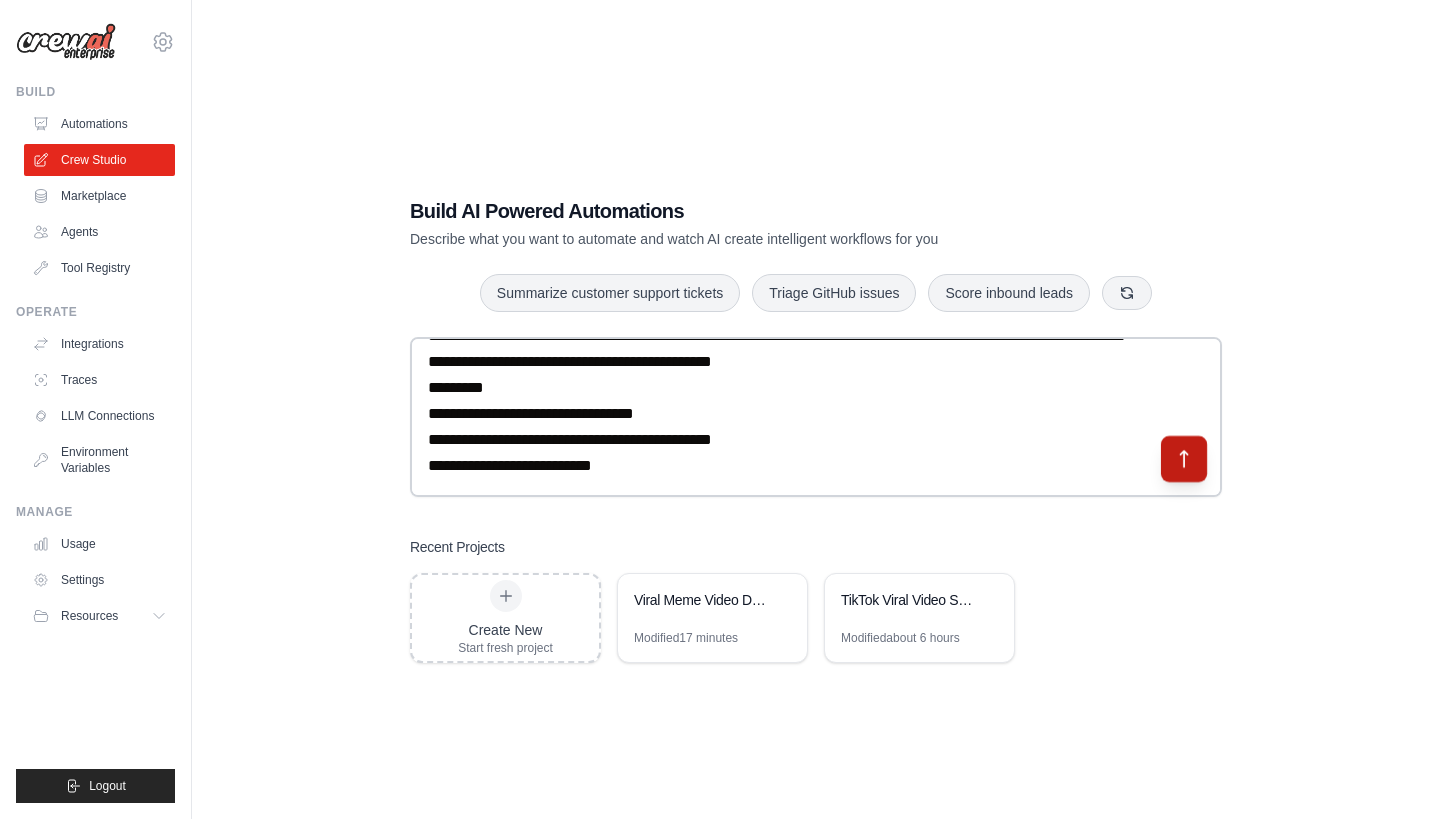 click 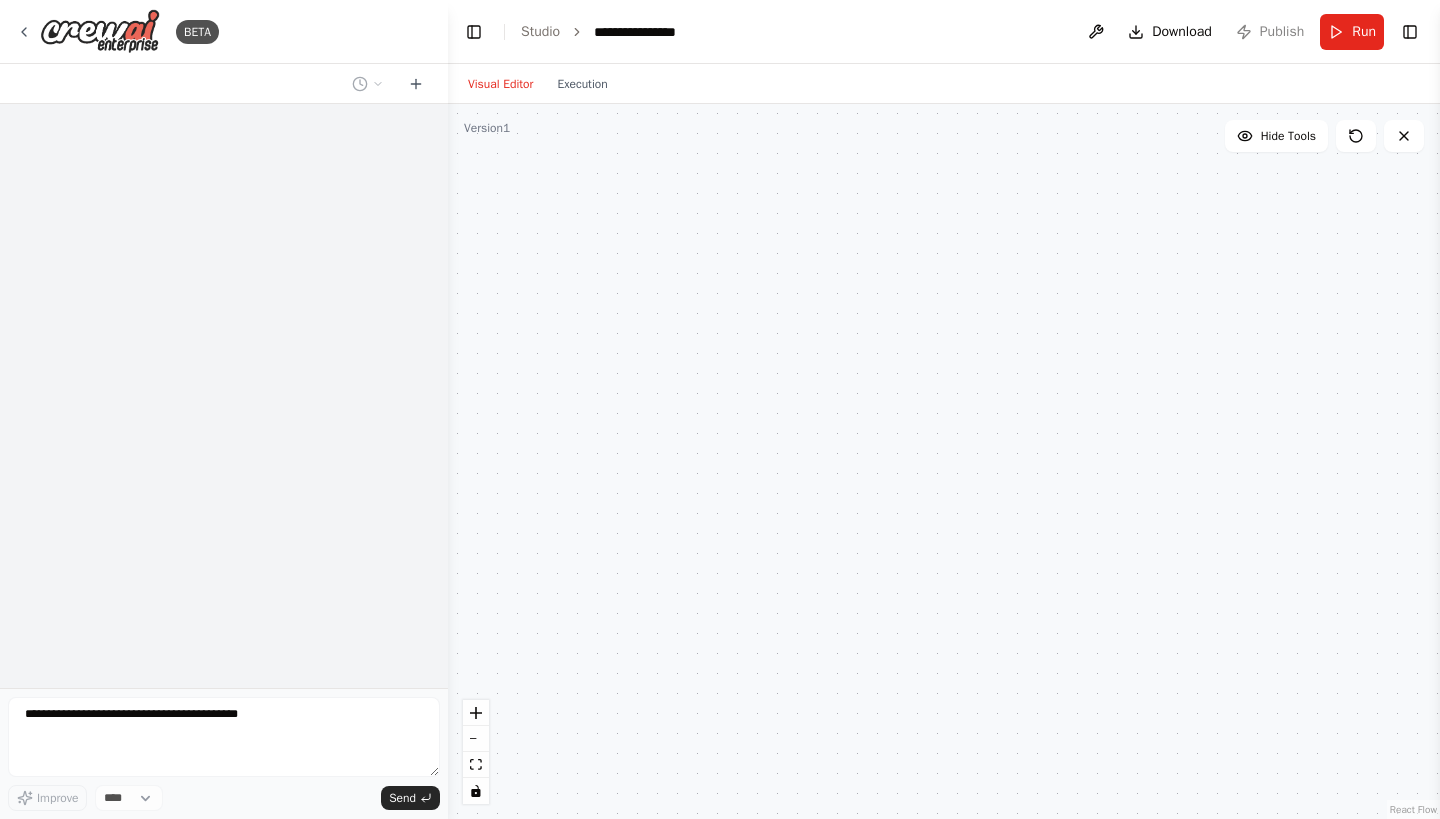 scroll, scrollTop: 0, scrollLeft: 0, axis: both 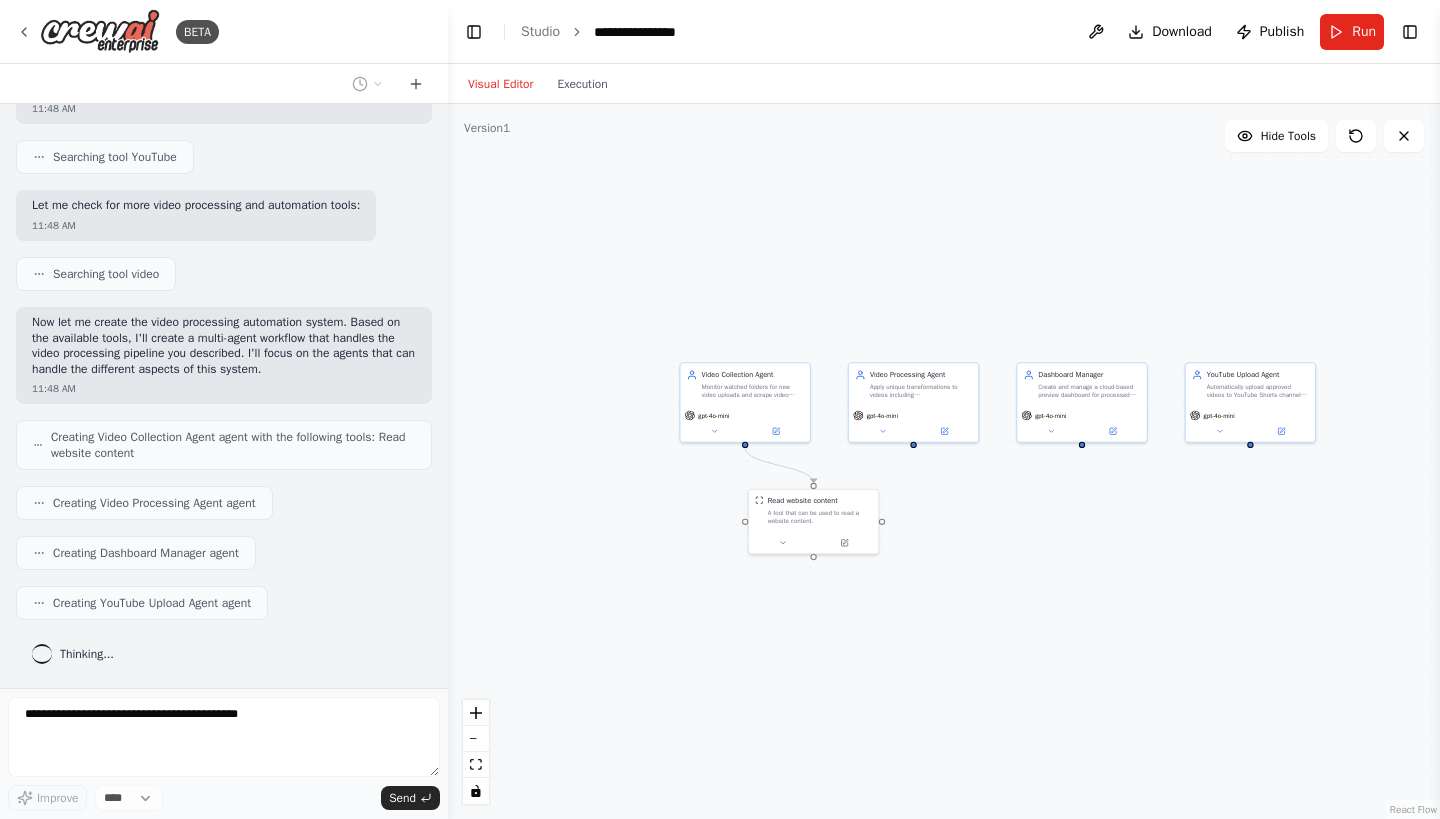 drag, startPoint x: 678, startPoint y: 479, endPoint x: 564, endPoint y: 427, distance: 125.299644 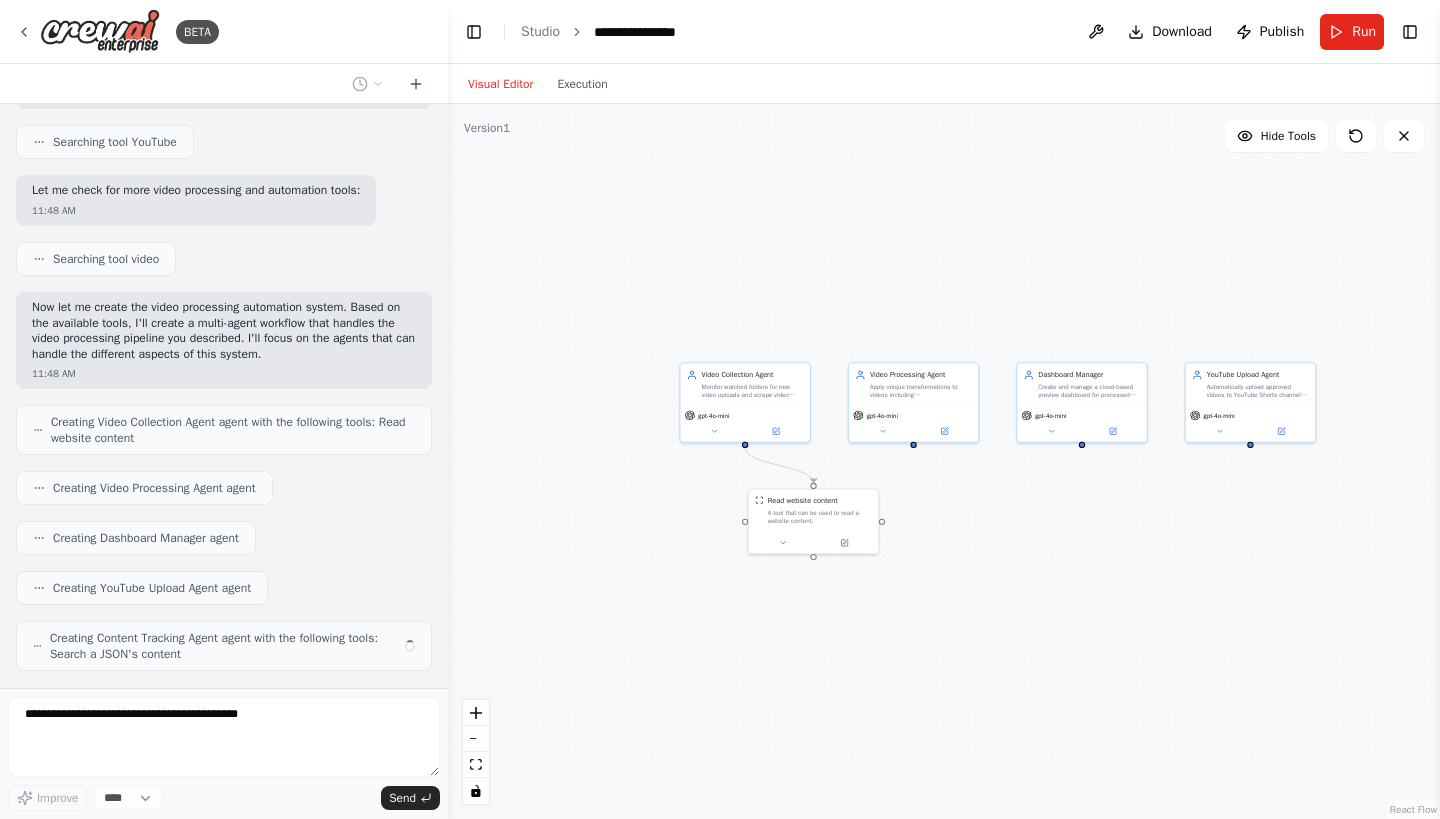 scroll, scrollTop: 631, scrollLeft: 0, axis: vertical 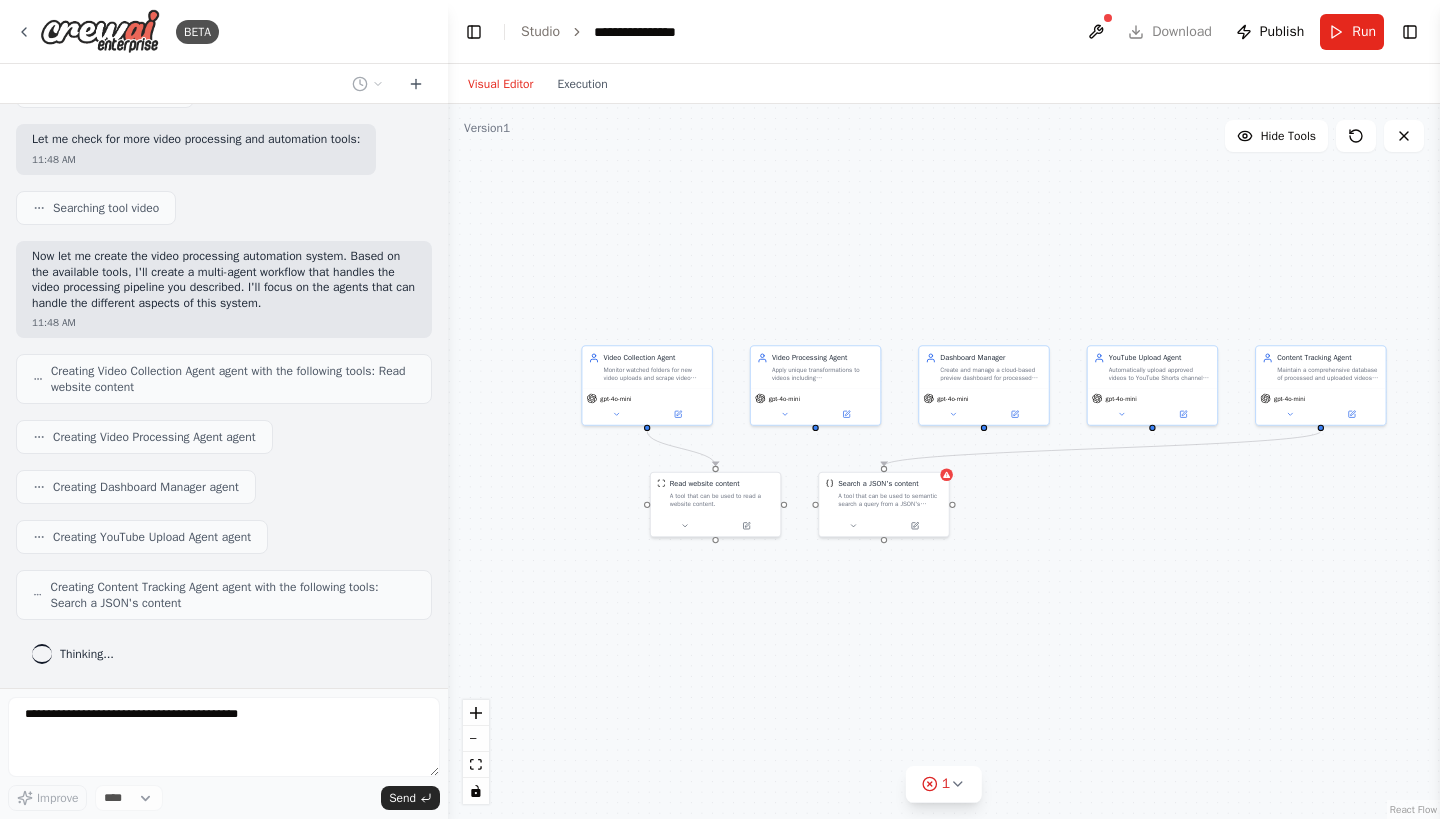 drag, startPoint x: 873, startPoint y: 665, endPoint x: 775, endPoint y: 648, distance: 99.46356 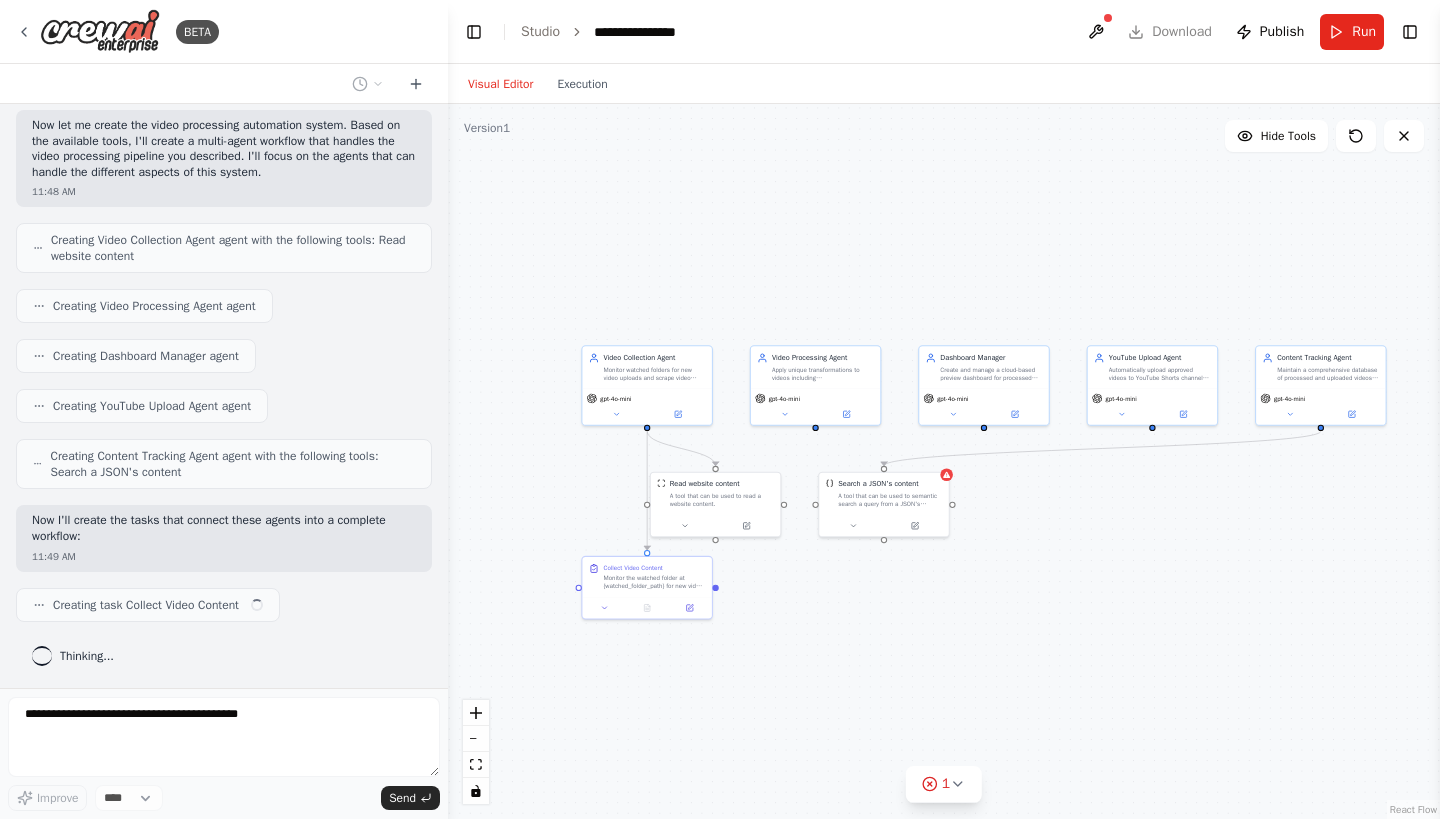scroll, scrollTop: 762, scrollLeft: 0, axis: vertical 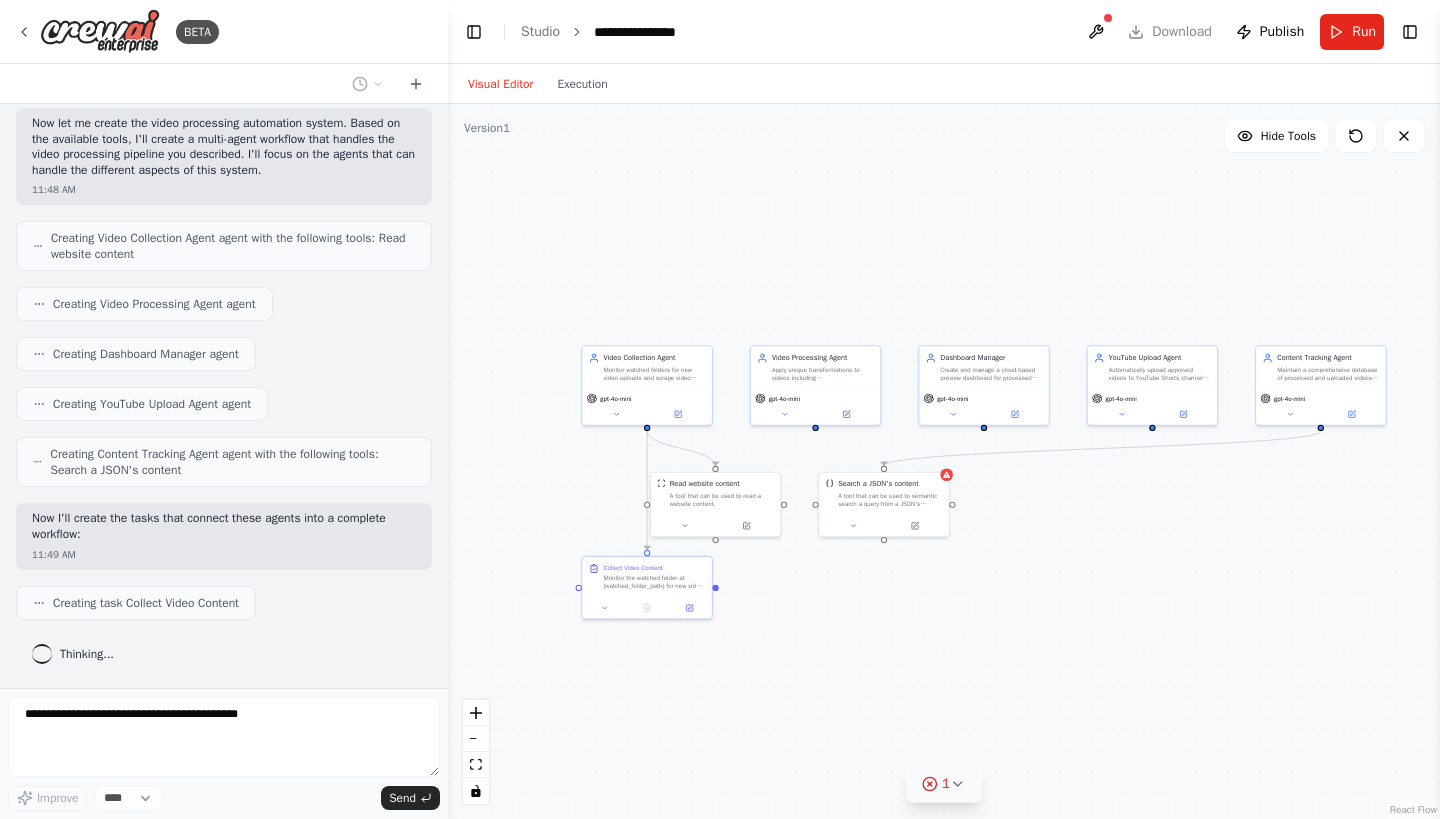 click on "1" at bounding box center [944, 784] 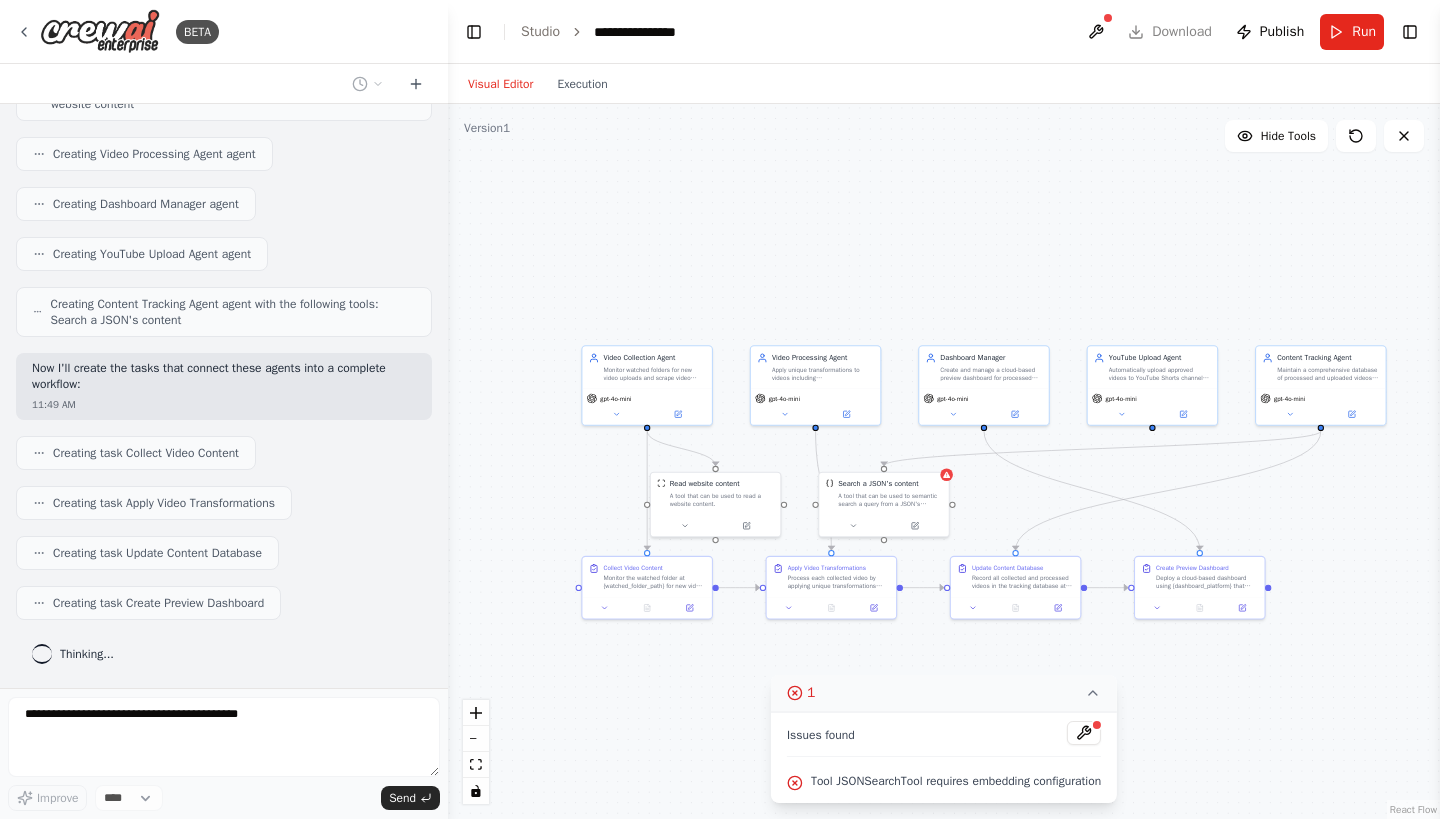 scroll, scrollTop: 962, scrollLeft: 0, axis: vertical 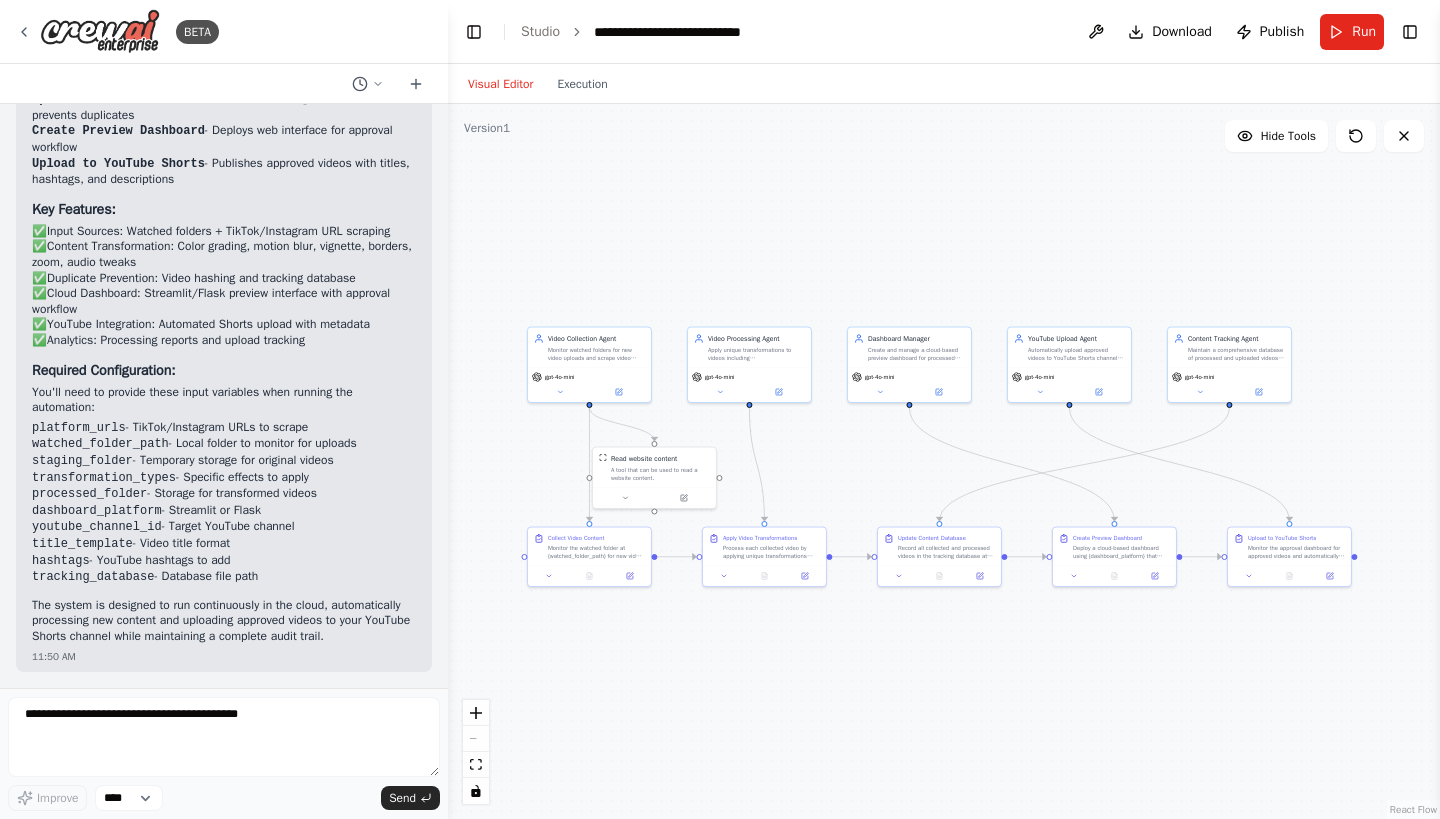 drag, startPoint x: 992, startPoint y: 272, endPoint x: 921, endPoint y: 258, distance: 72.36712 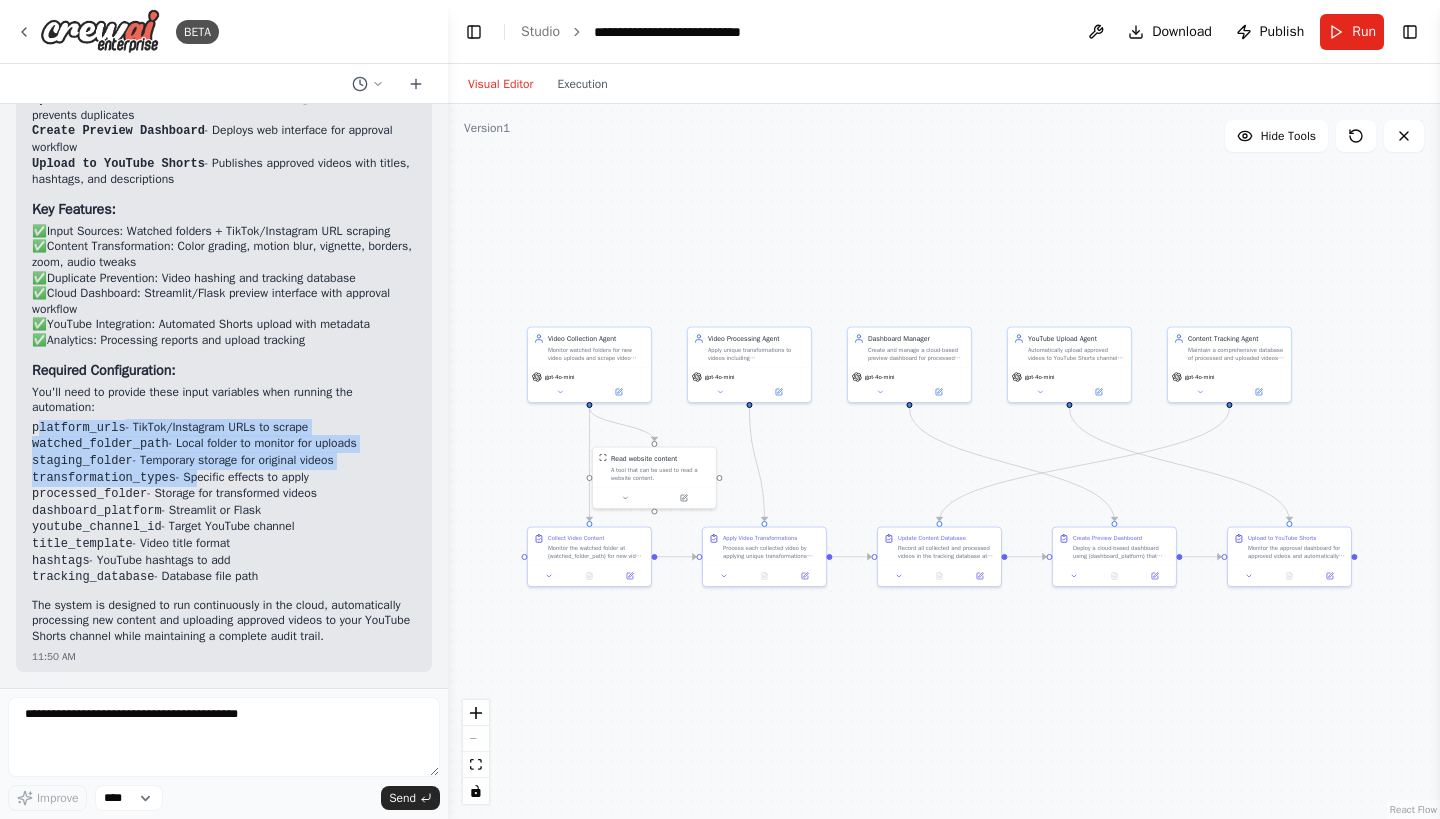 drag, startPoint x: 41, startPoint y: 426, endPoint x: 202, endPoint y: 478, distance: 169.18924 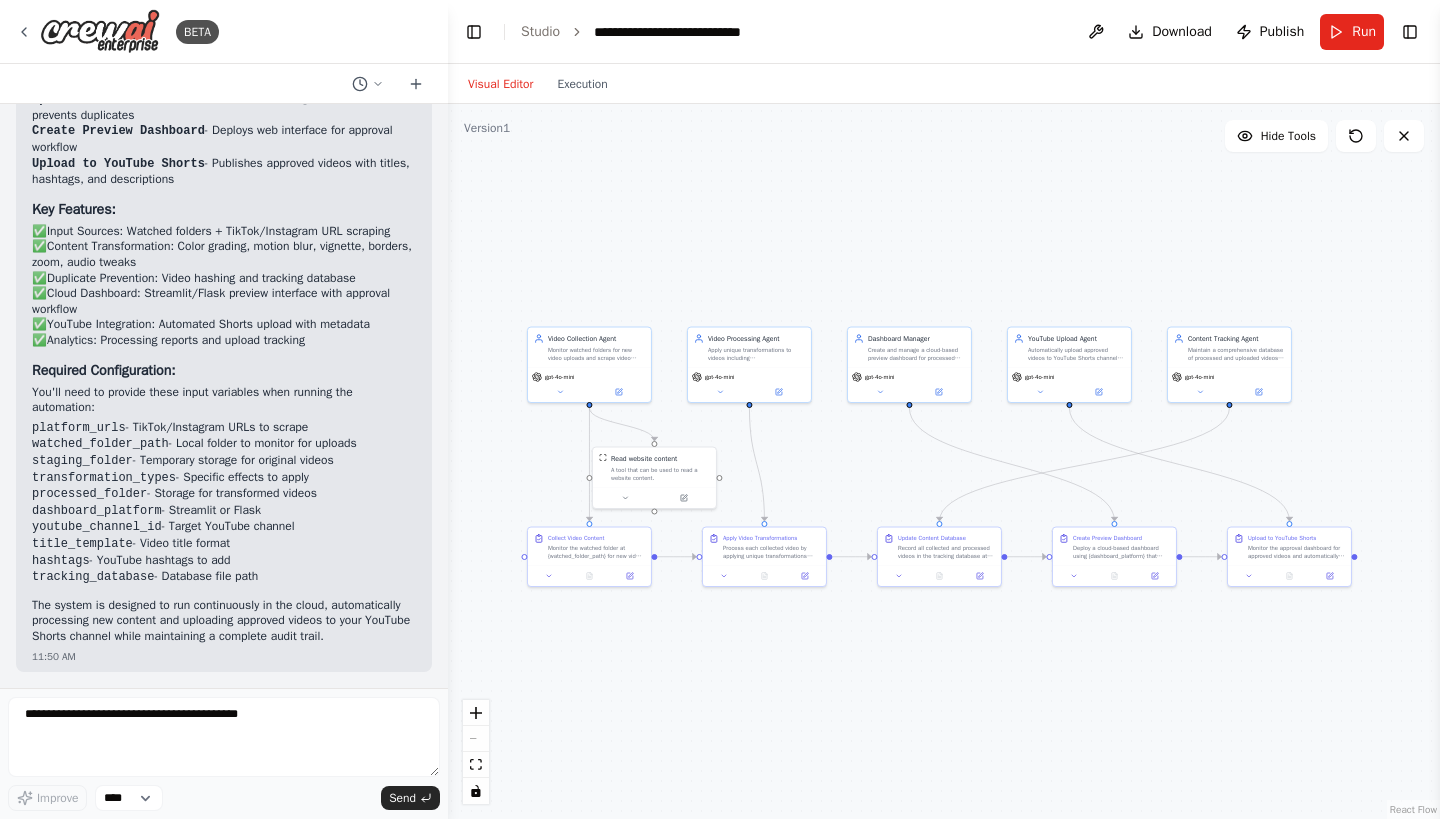 drag, startPoint x: 33, startPoint y: 468, endPoint x: 260, endPoint y: 545, distance: 239.70398 